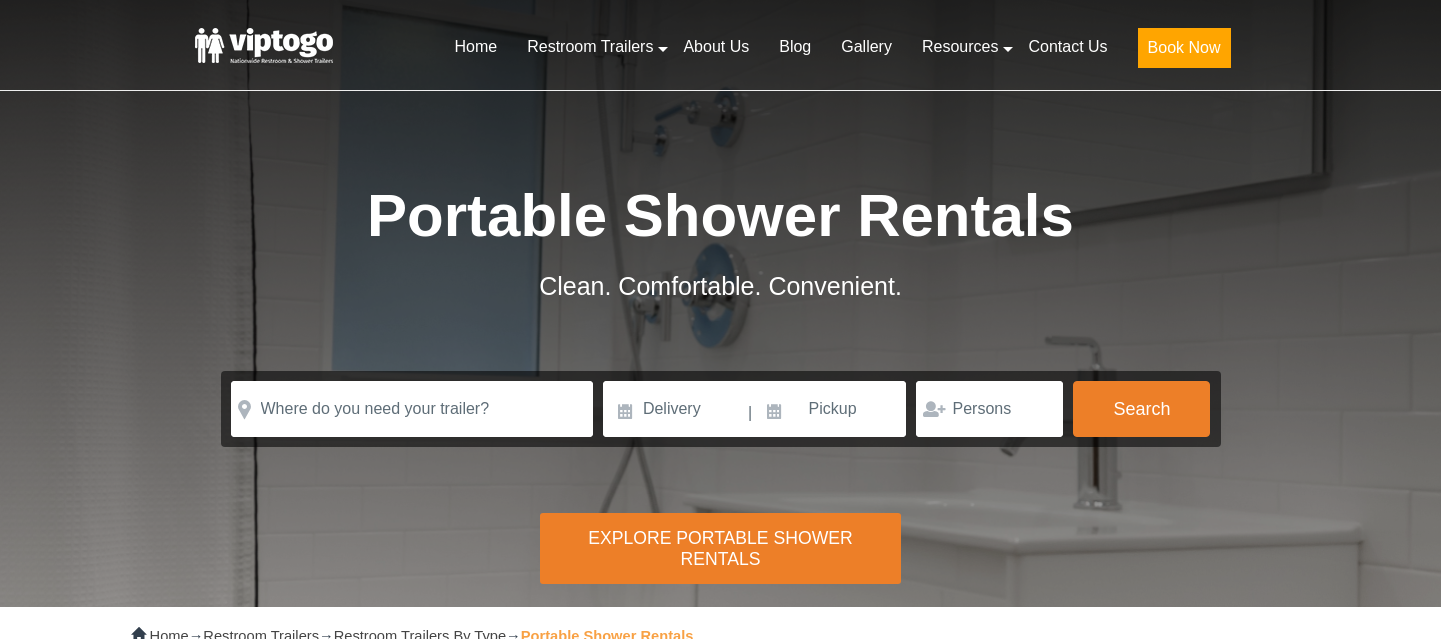 scroll, scrollTop: 0, scrollLeft: 0, axis: both 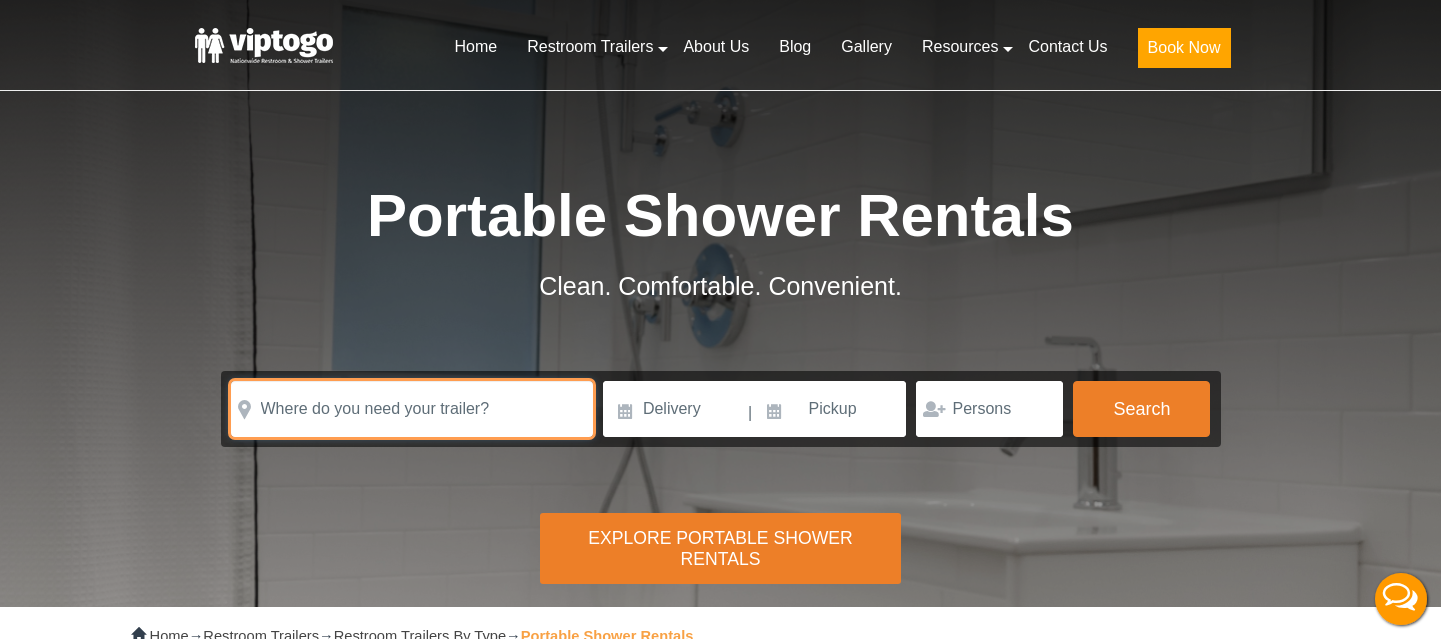 click at bounding box center [412, 409] 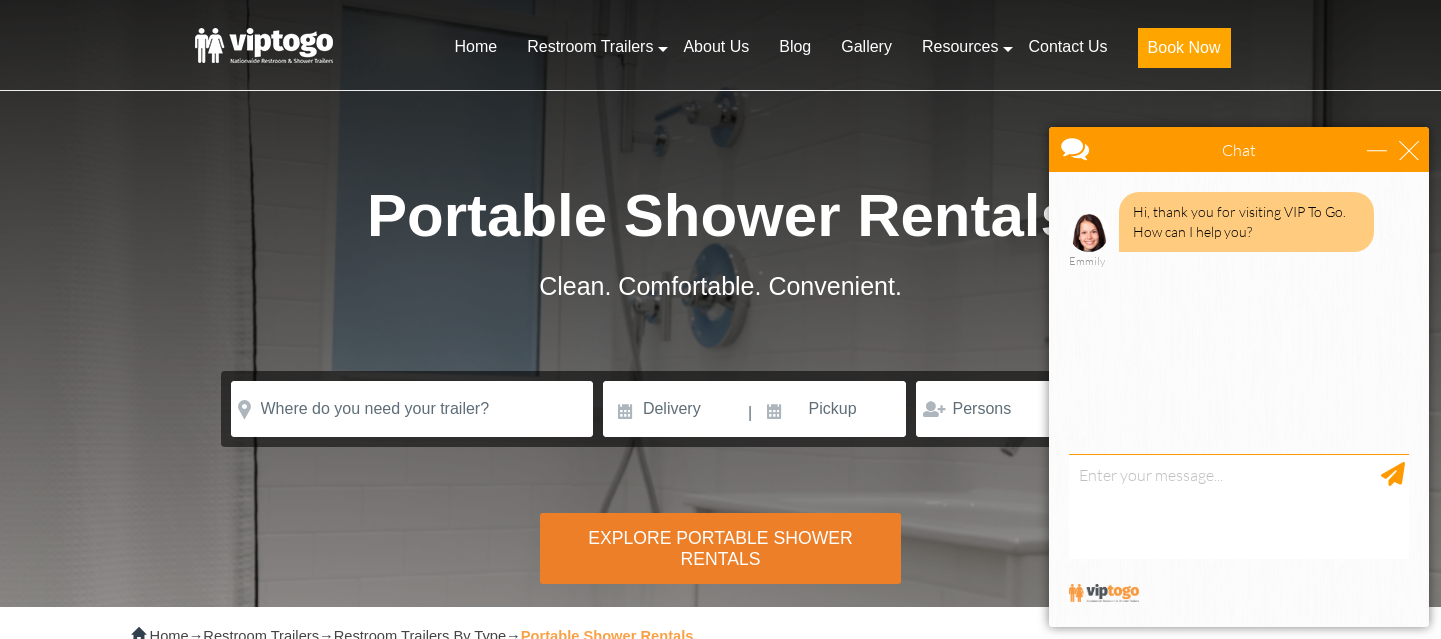 click on "Chat" at bounding box center (1239, 149) 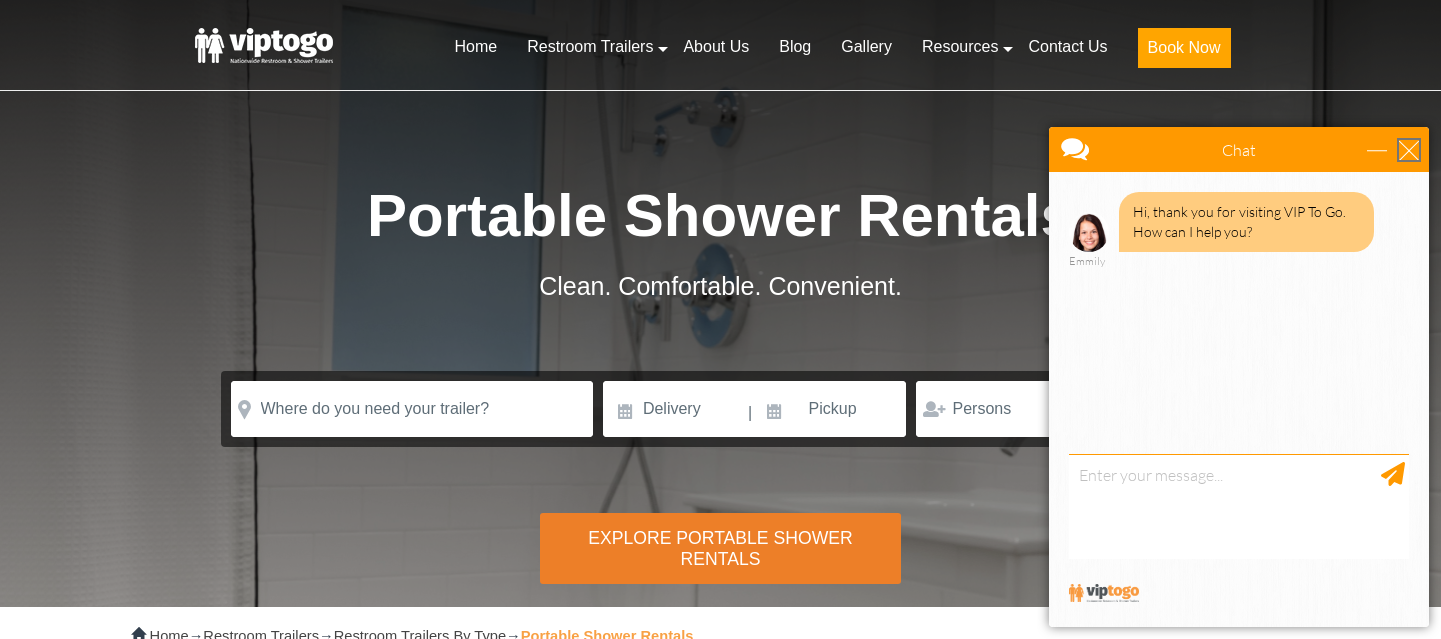 click at bounding box center [1409, 150] 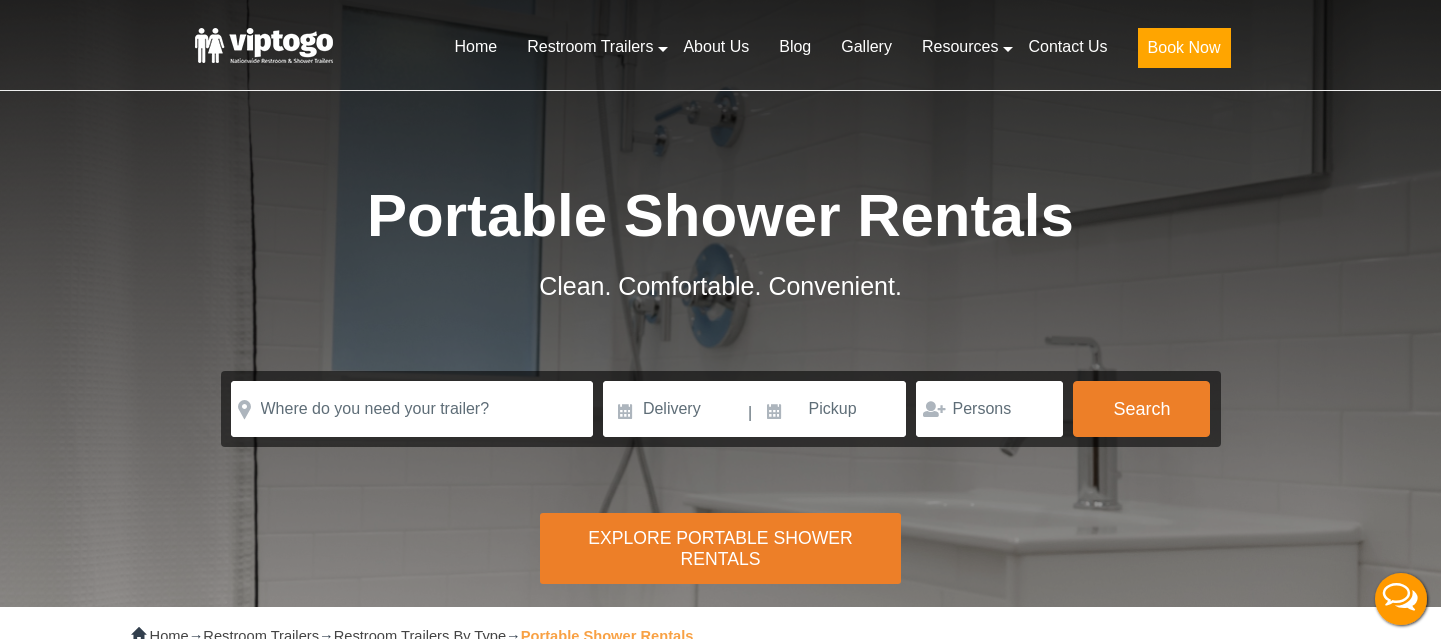 scroll, scrollTop: 0, scrollLeft: 0, axis: both 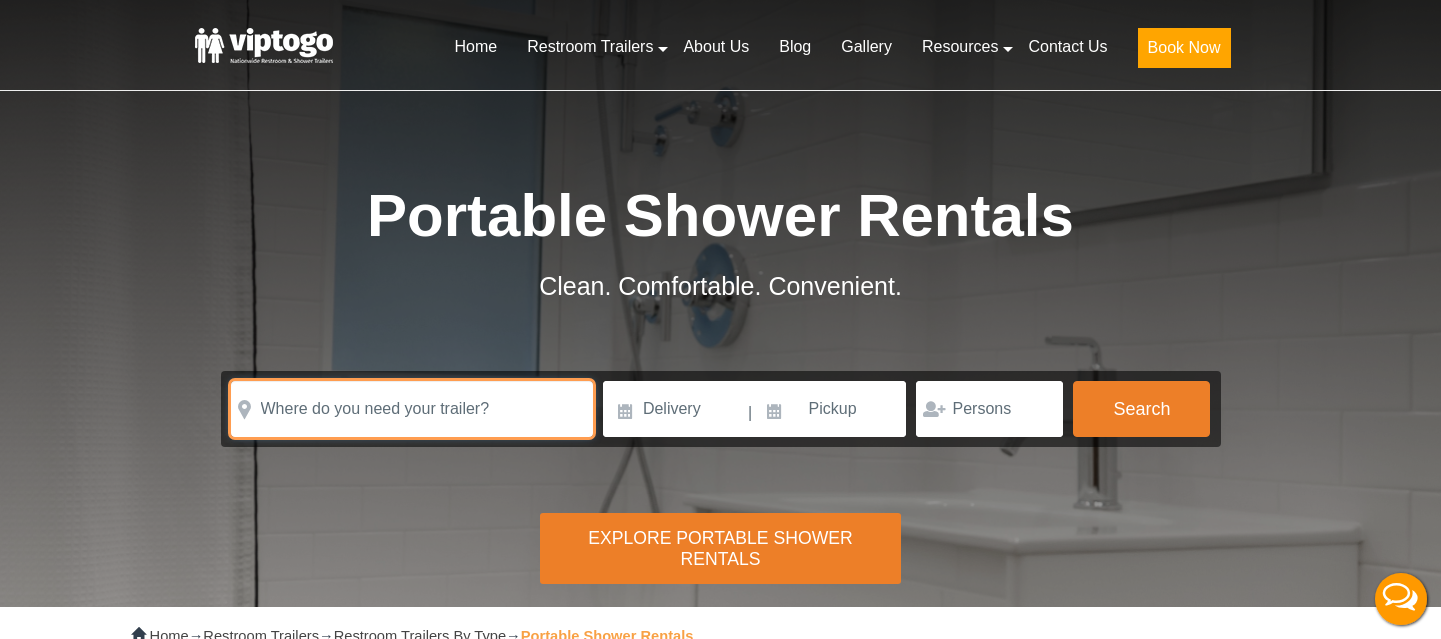 click at bounding box center [412, 409] 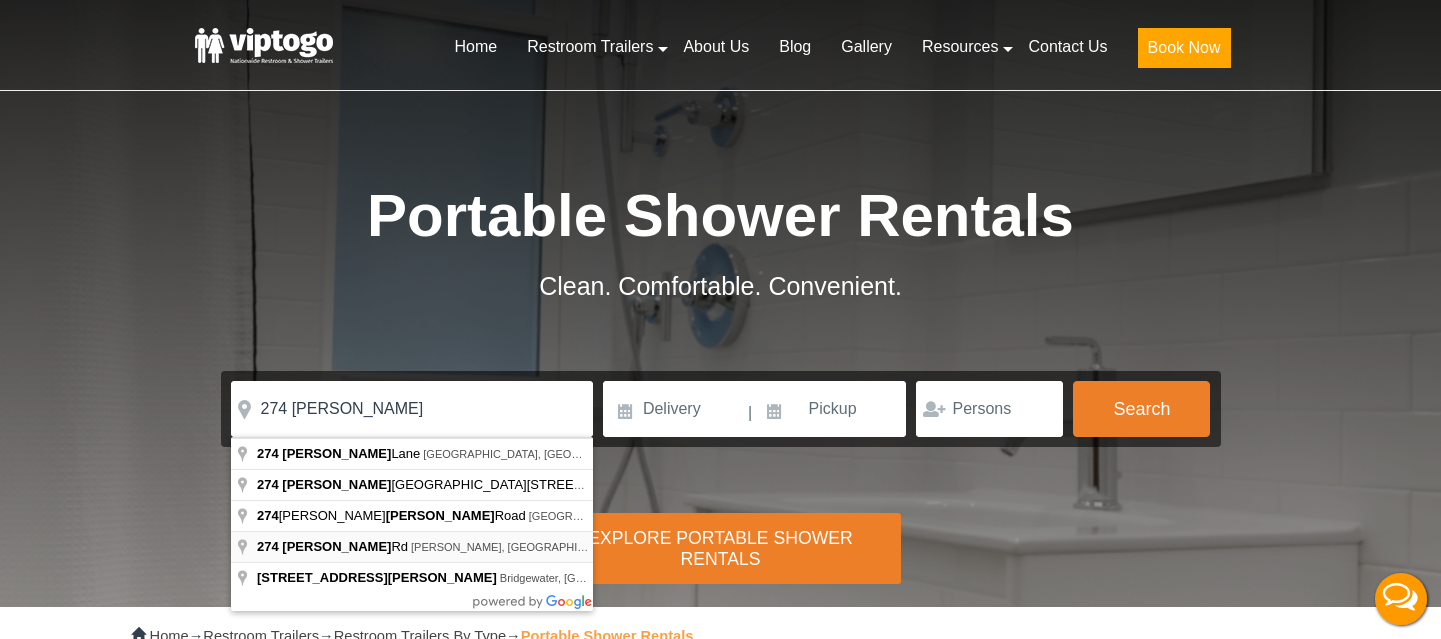 type on "[STREET_ADDRESS][PERSON_NAME][PERSON_NAME]" 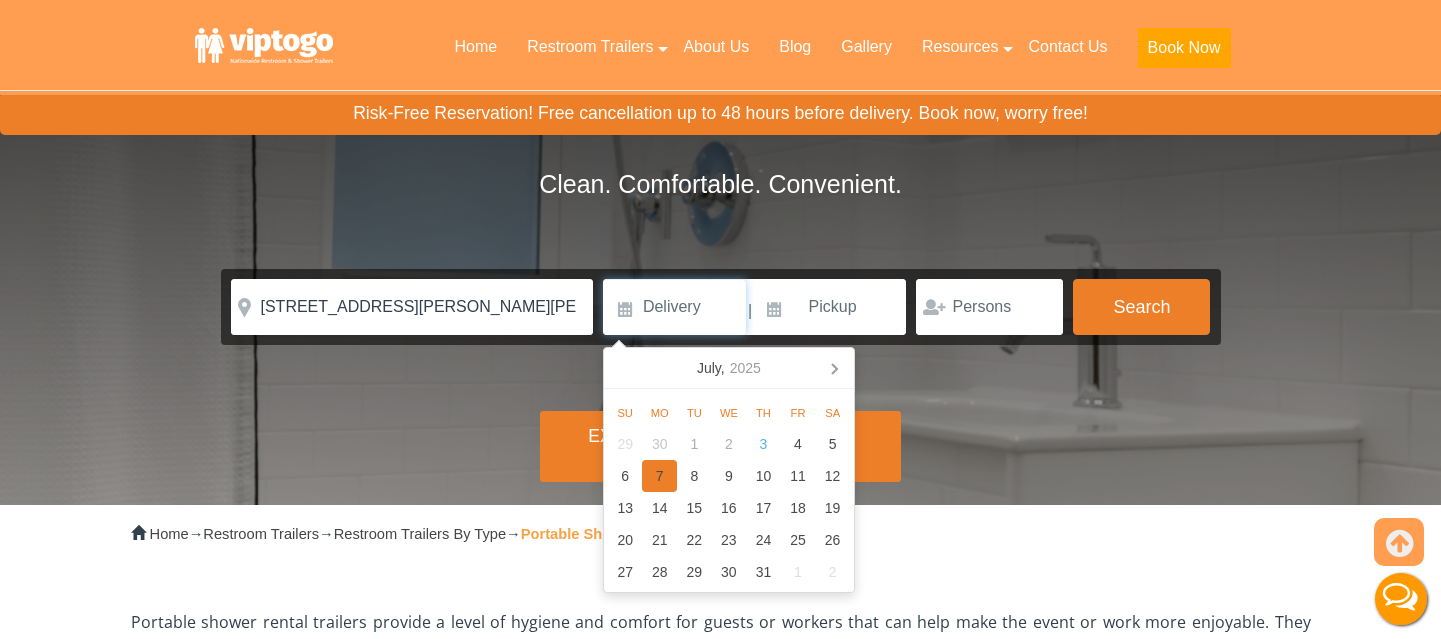 scroll, scrollTop: 121, scrollLeft: 0, axis: vertical 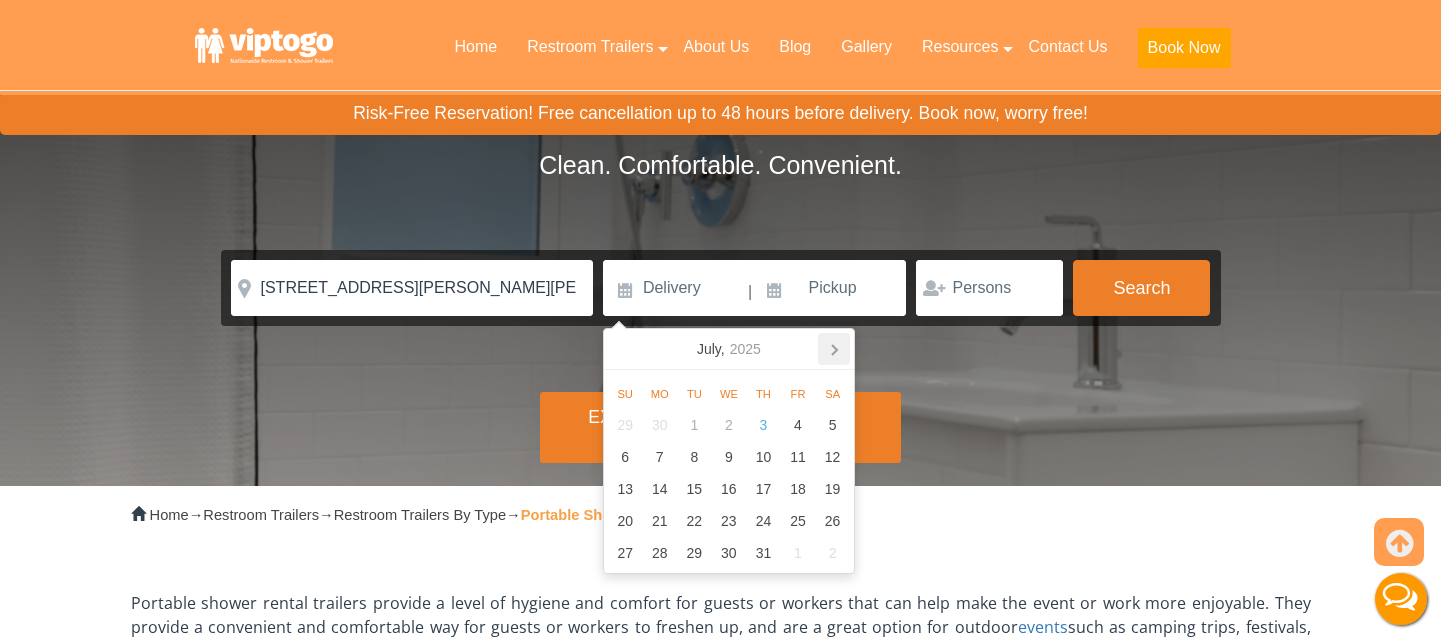 click 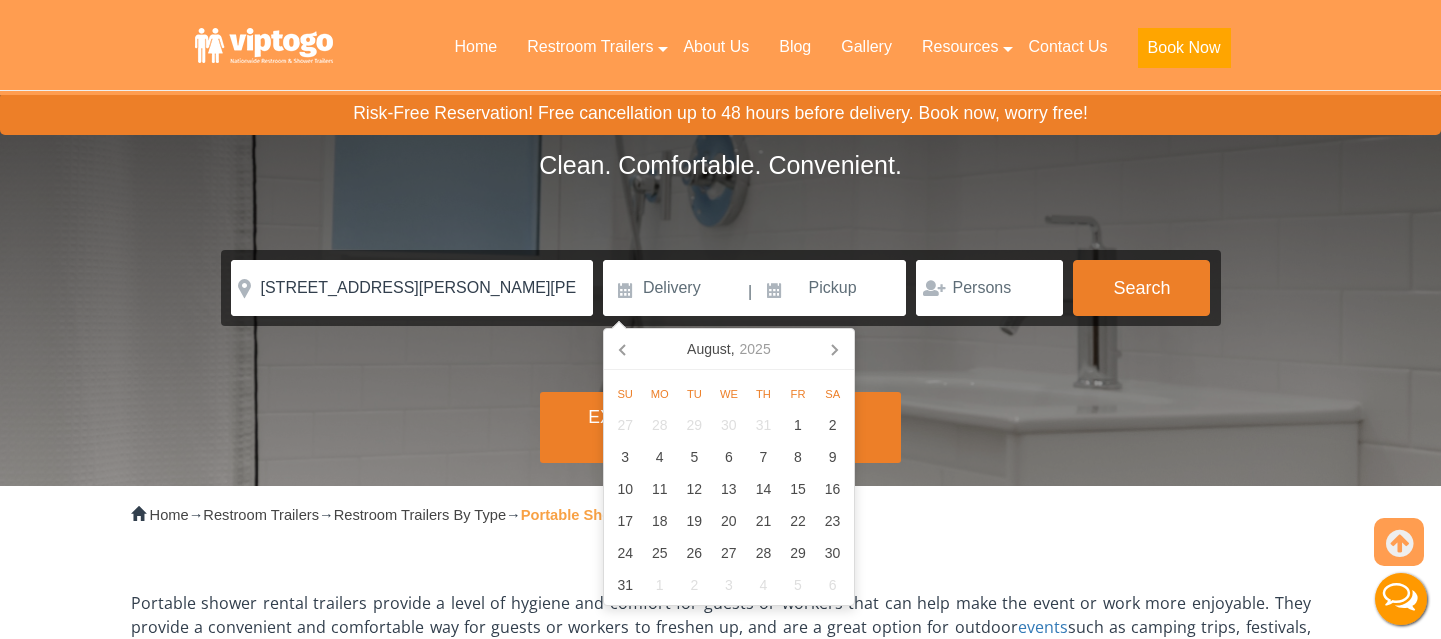 click 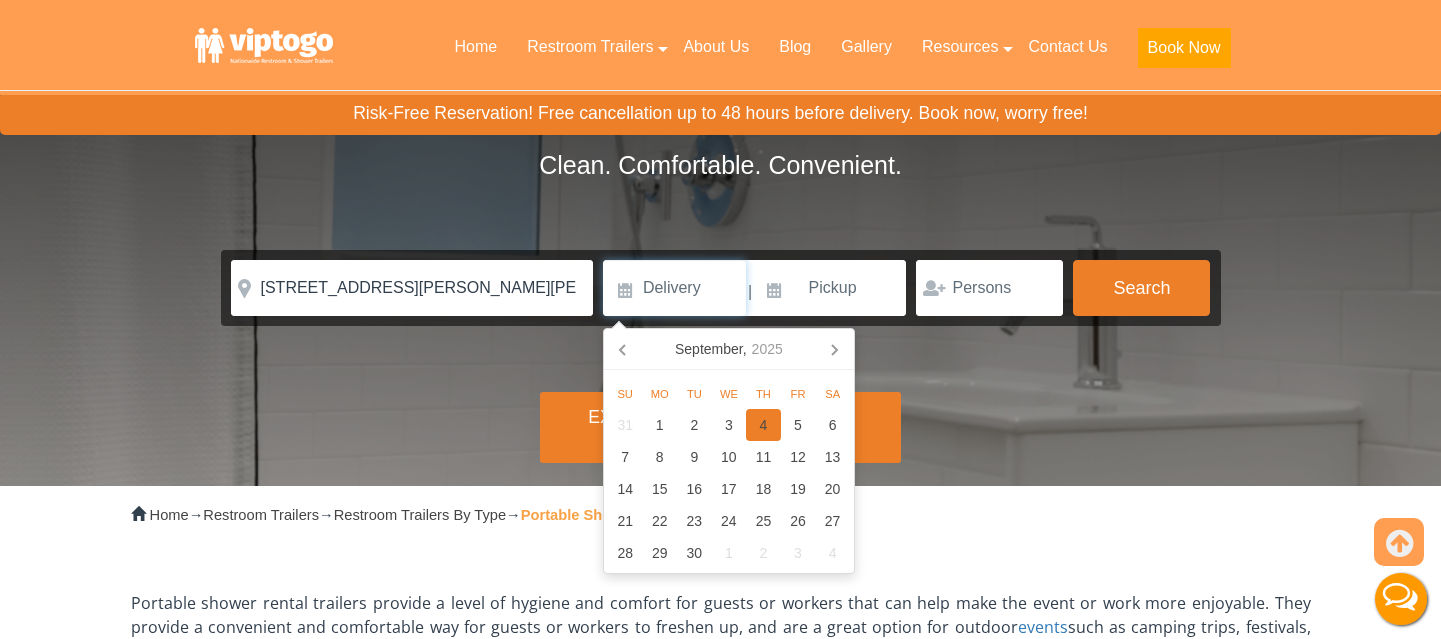 click on "4" at bounding box center [763, 425] 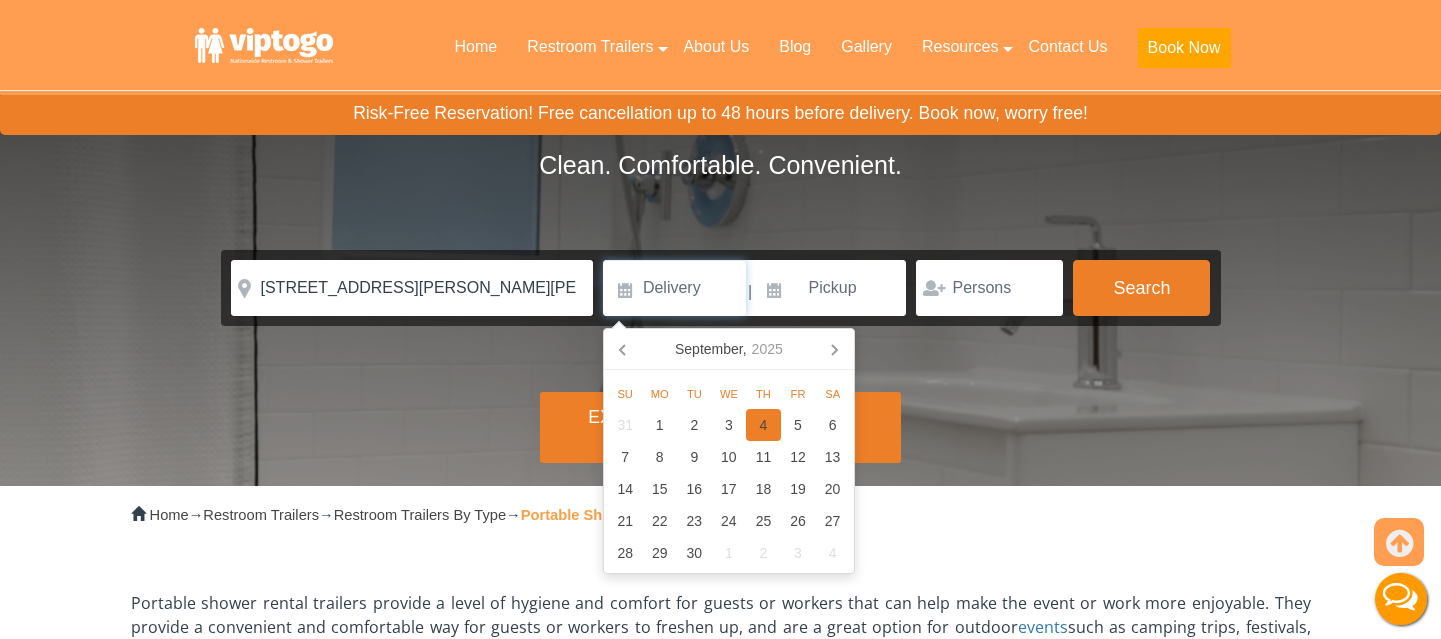 type on "[DATE]" 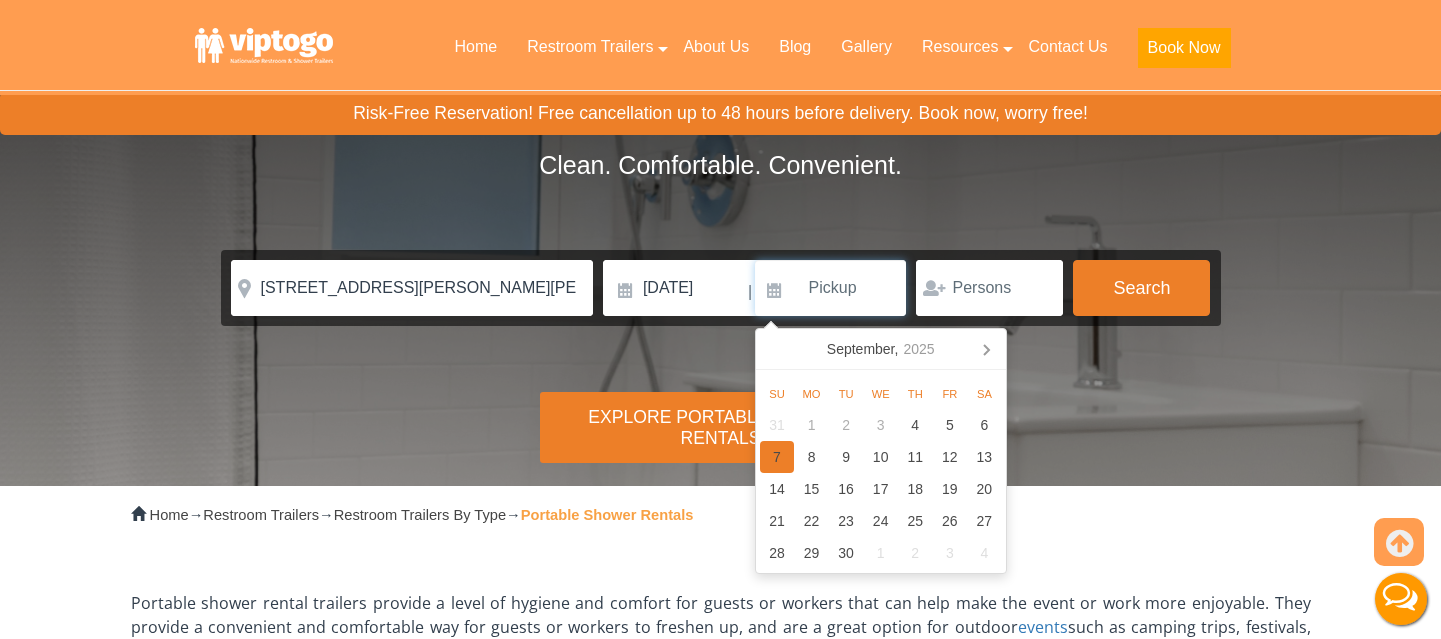 click on "7" at bounding box center [777, 457] 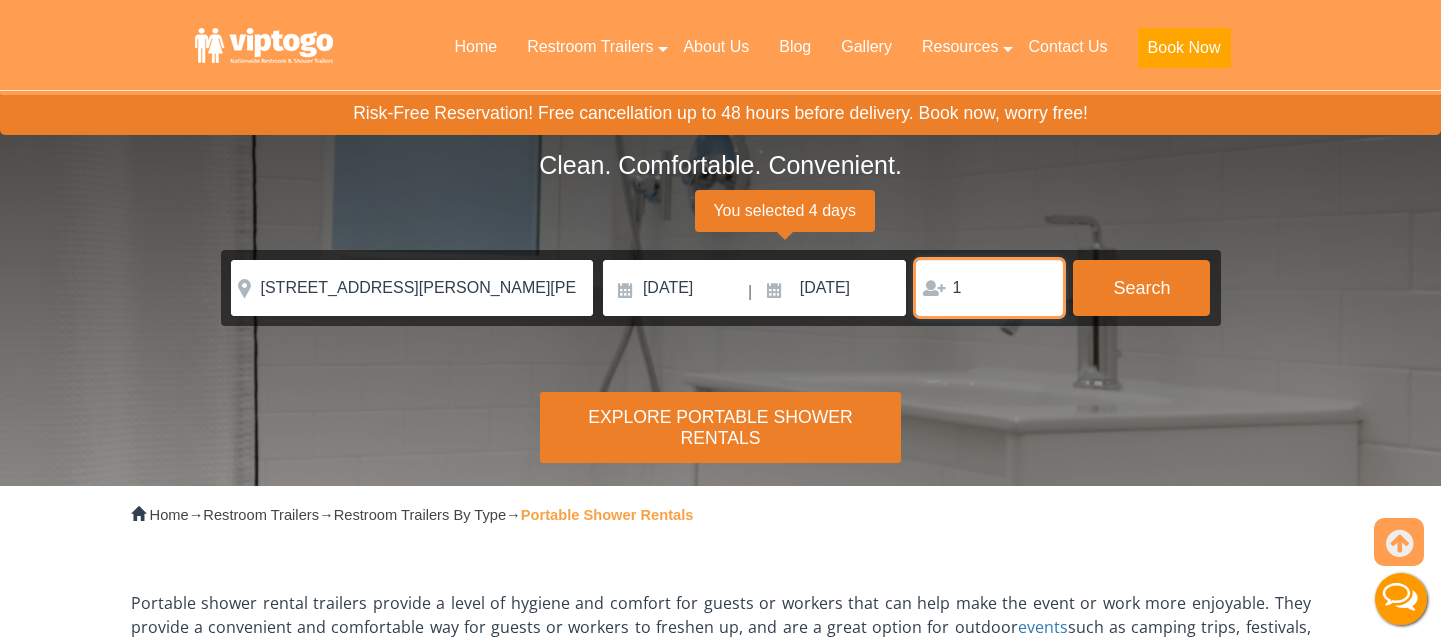click on "1" at bounding box center [989, 288] 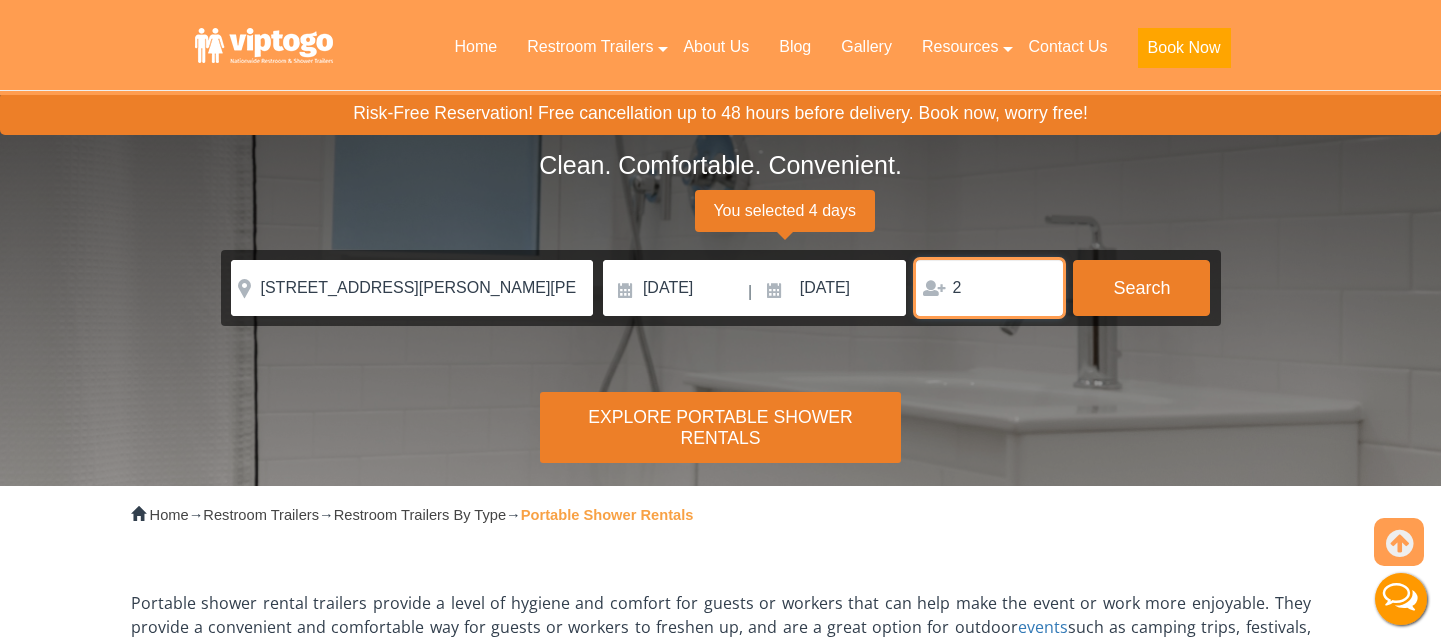 click on "2" at bounding box center (989, 288) 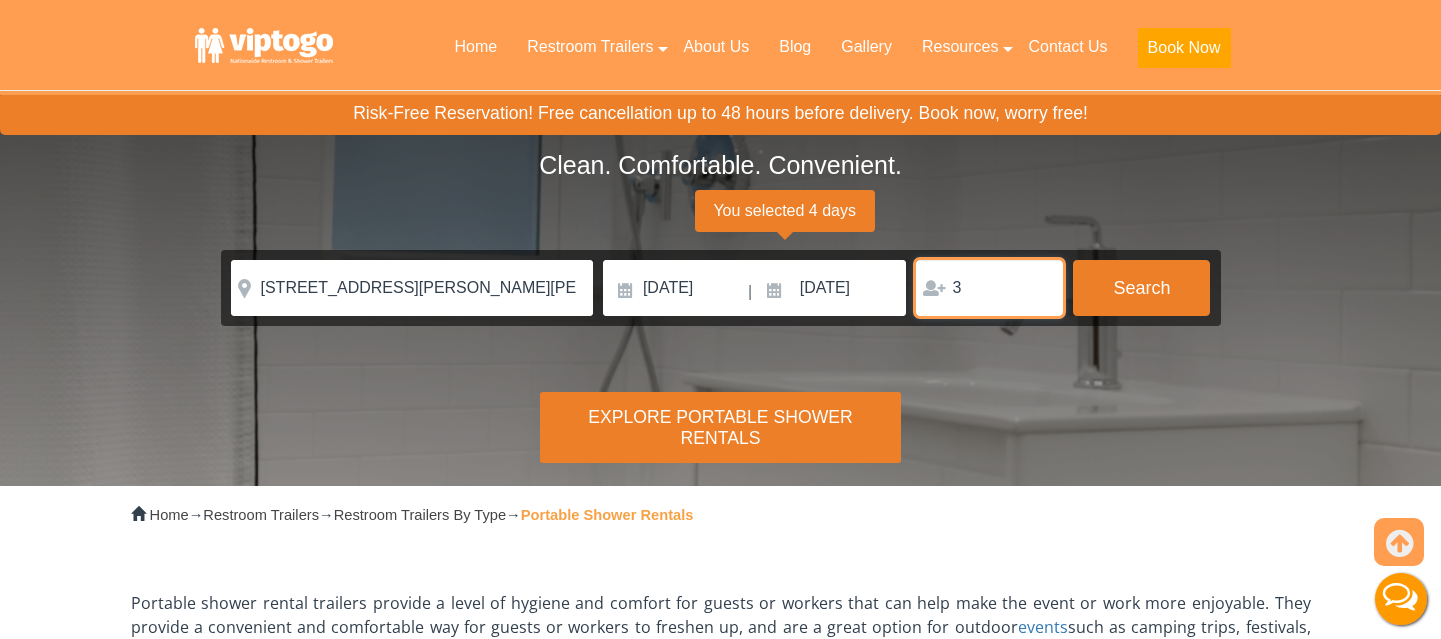 click on "3" at bounding box center [989, 288] 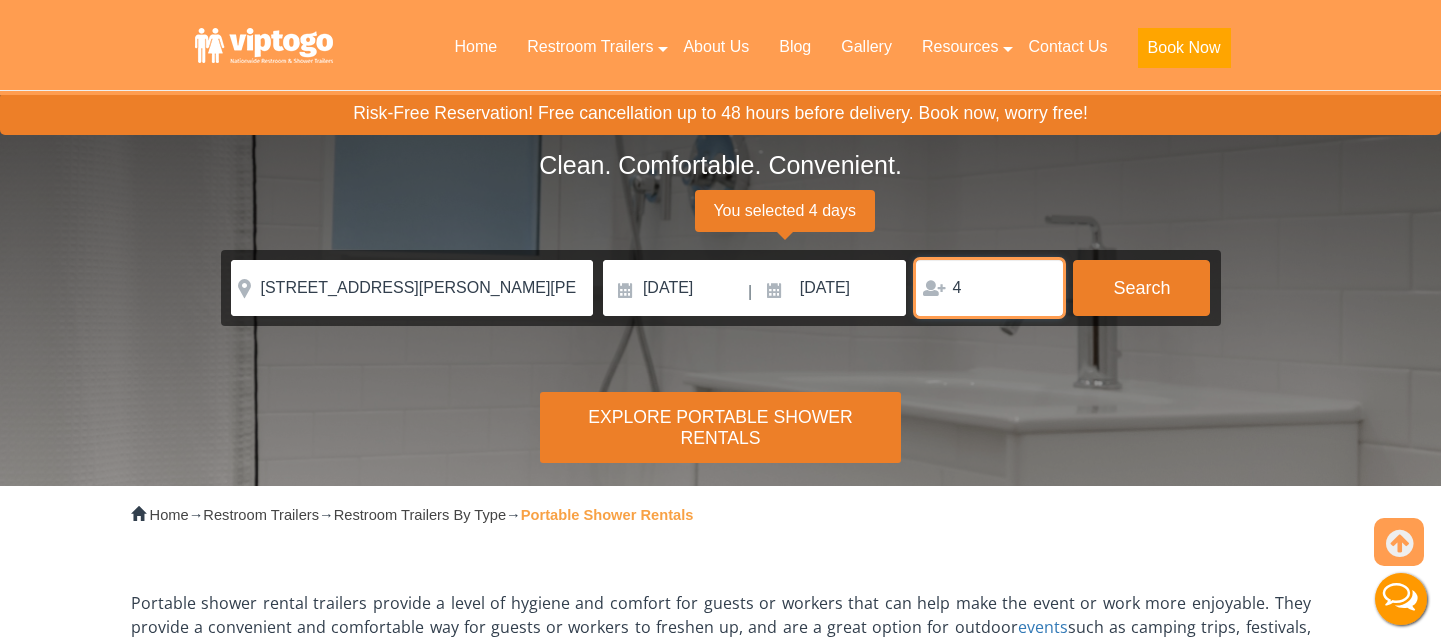 click on "4" at bounding box center (989, 288) 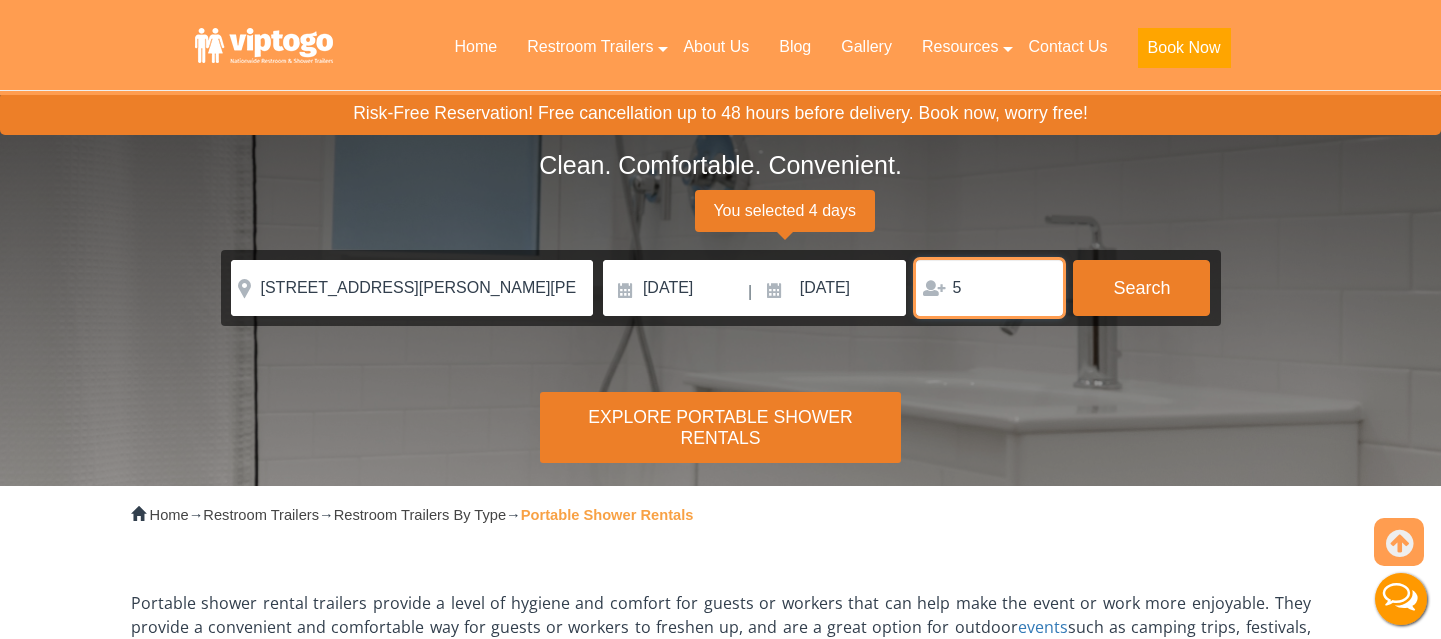 click on "5" at bounding box center [989, 288] 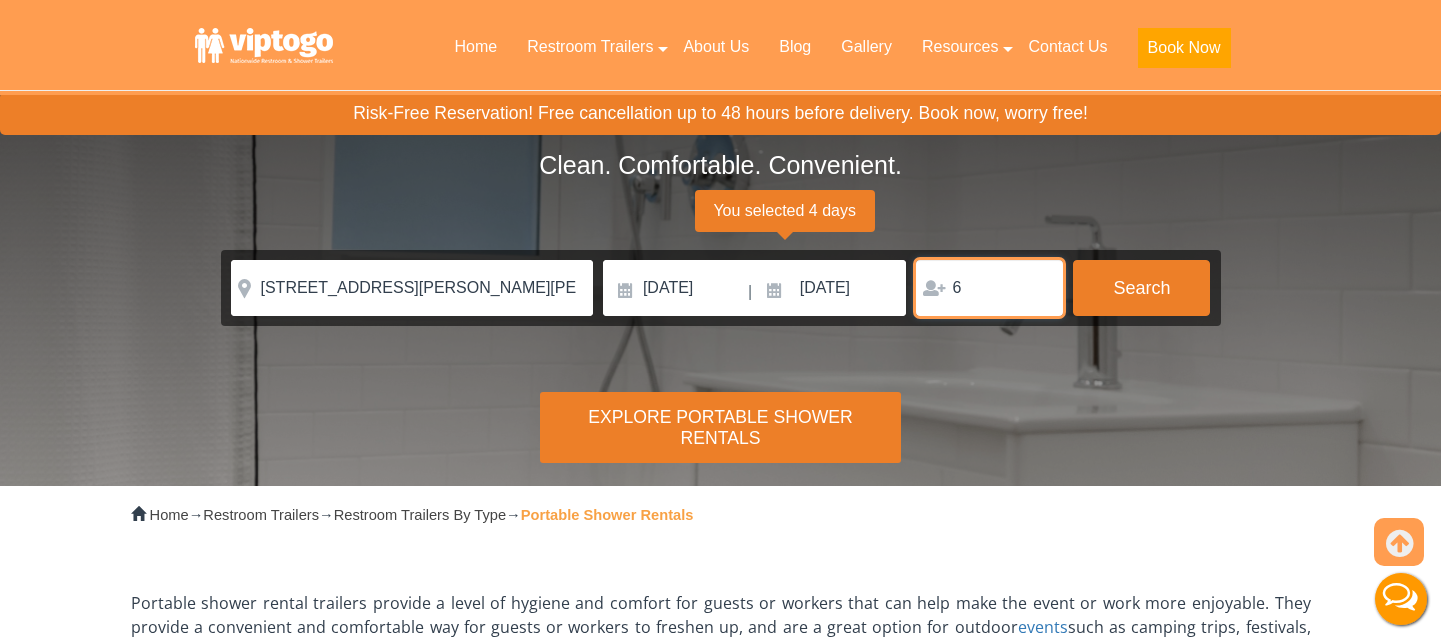 click on "6" at bounding box center [989, 288] 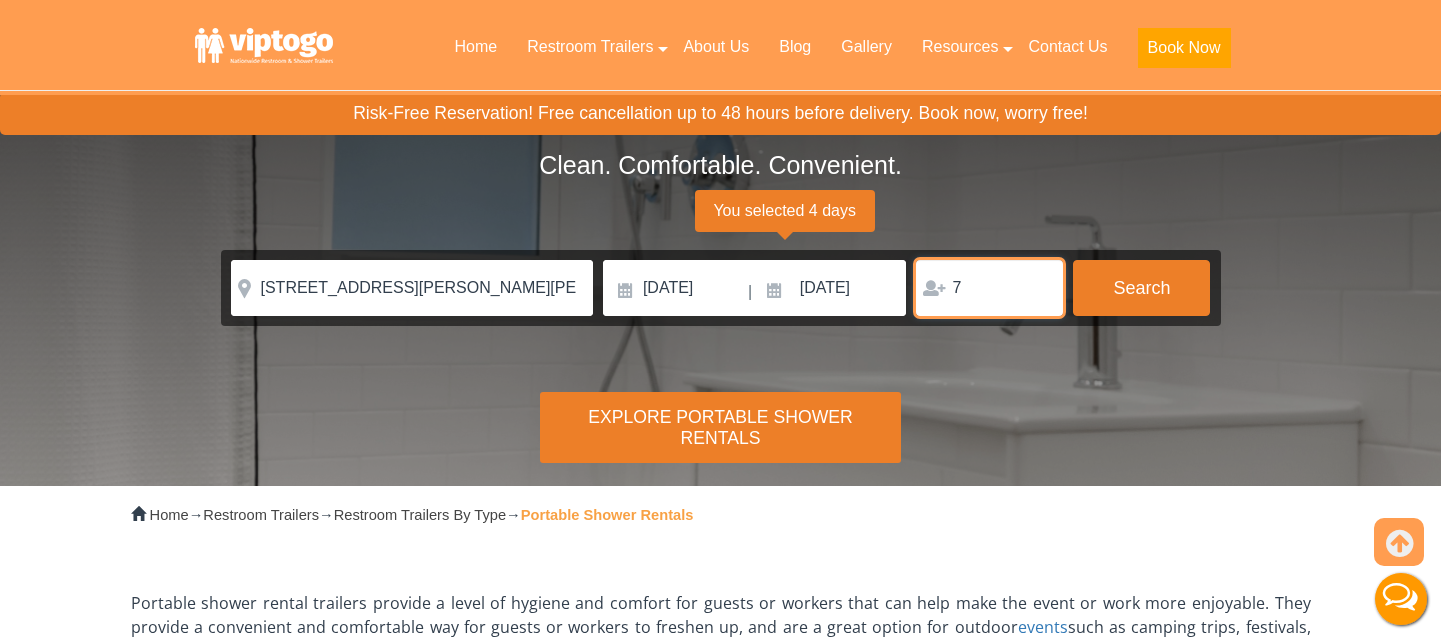 click on "7" at bounding box center [989, 288] 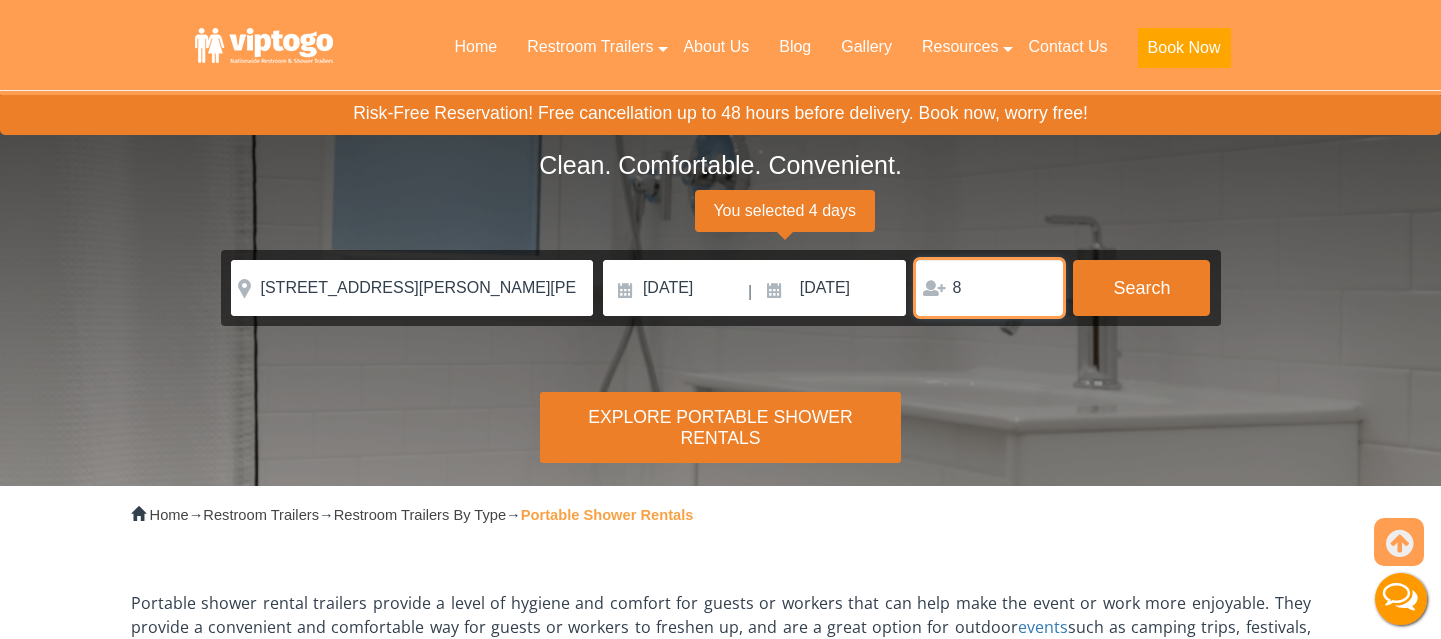 click on "8" at bounding box center [989, 288] 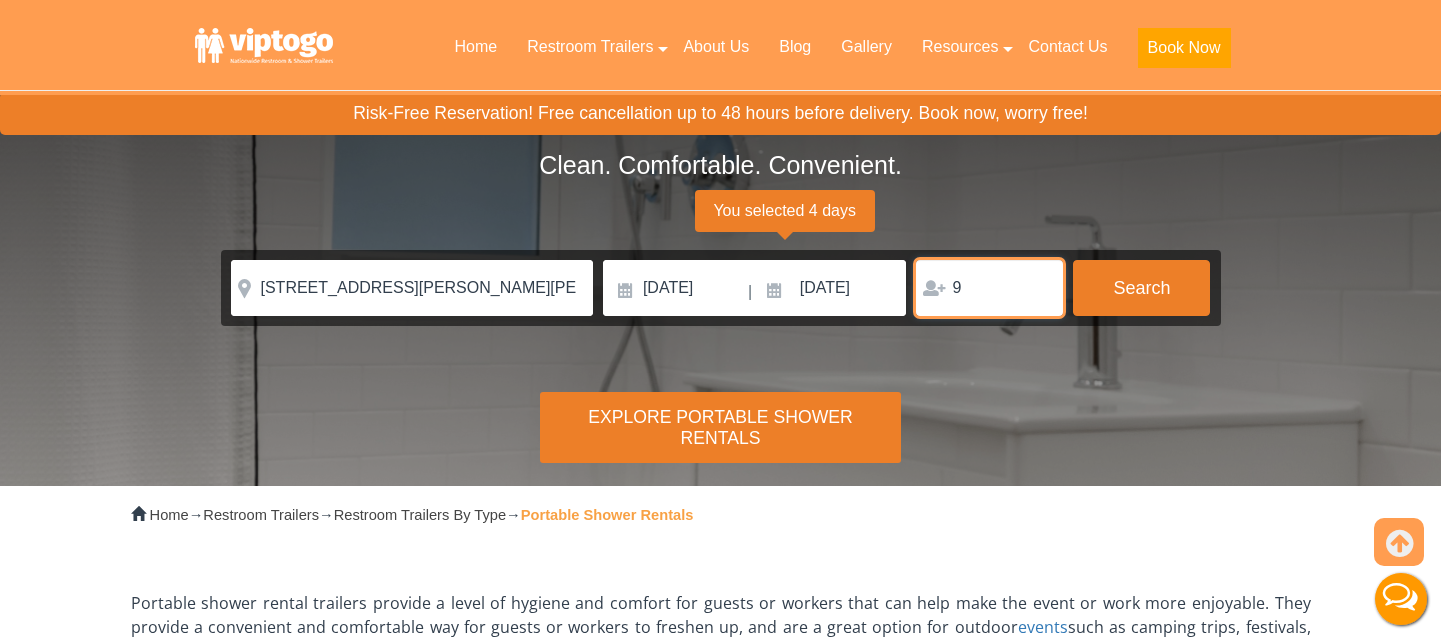 click on "9" at bounding box center [989, 288] 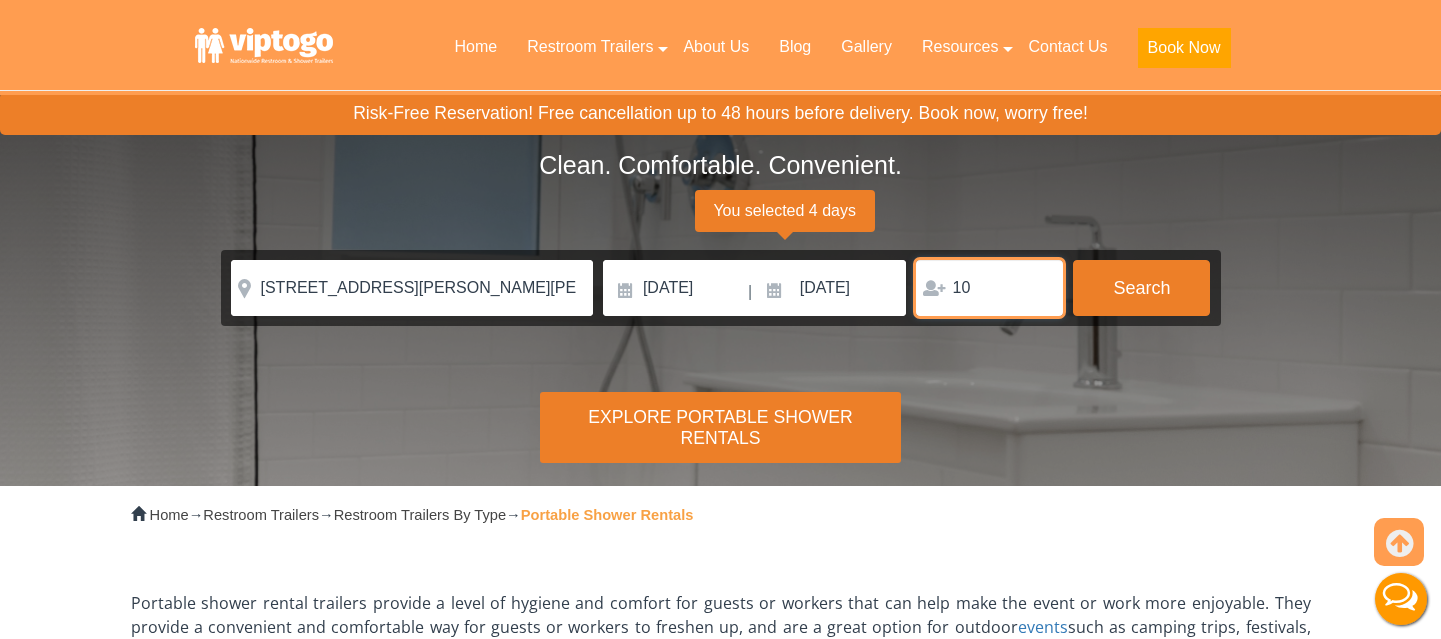 click on "10" at bounding box center (989, 288) 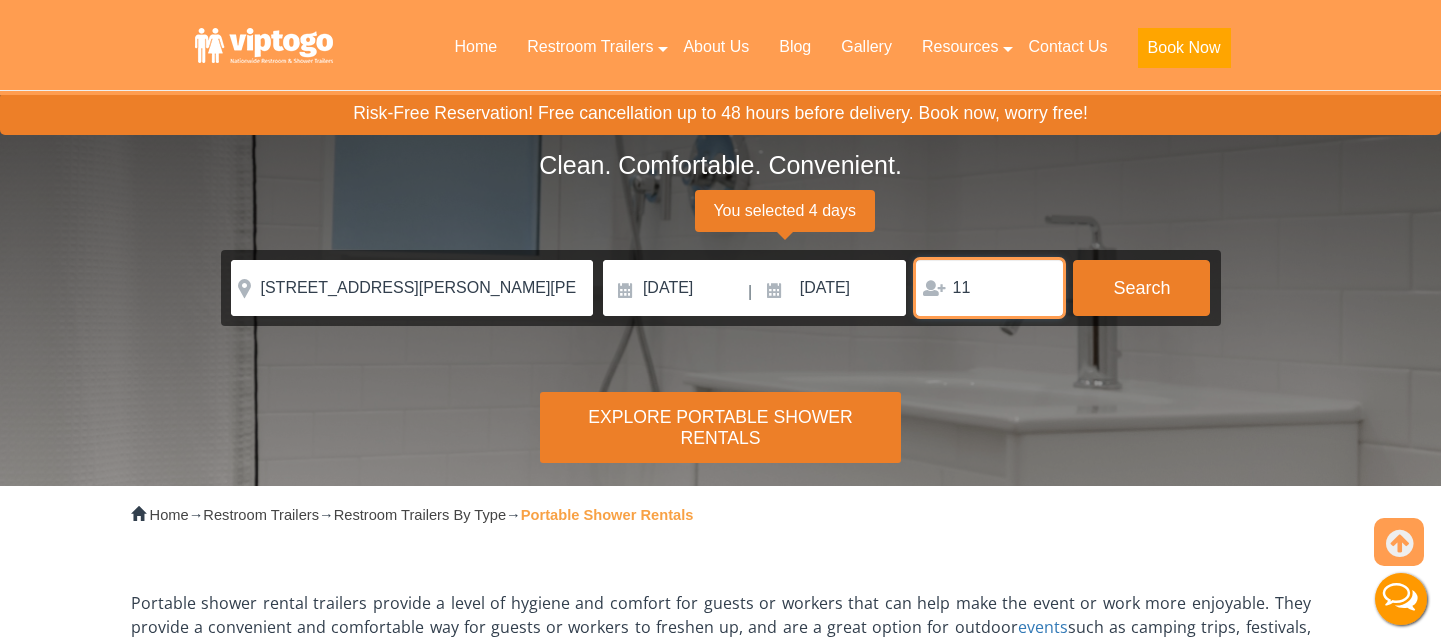 click on "11" at bounding box center (989, 288) 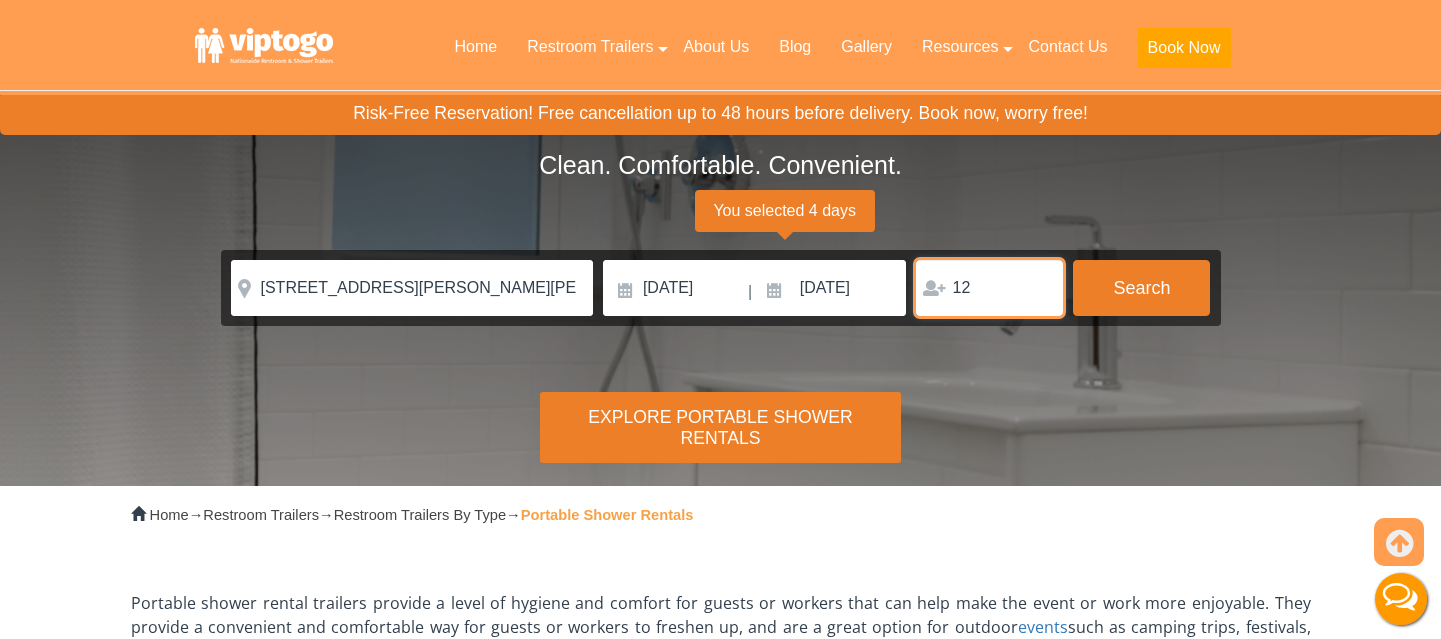 type on "12" 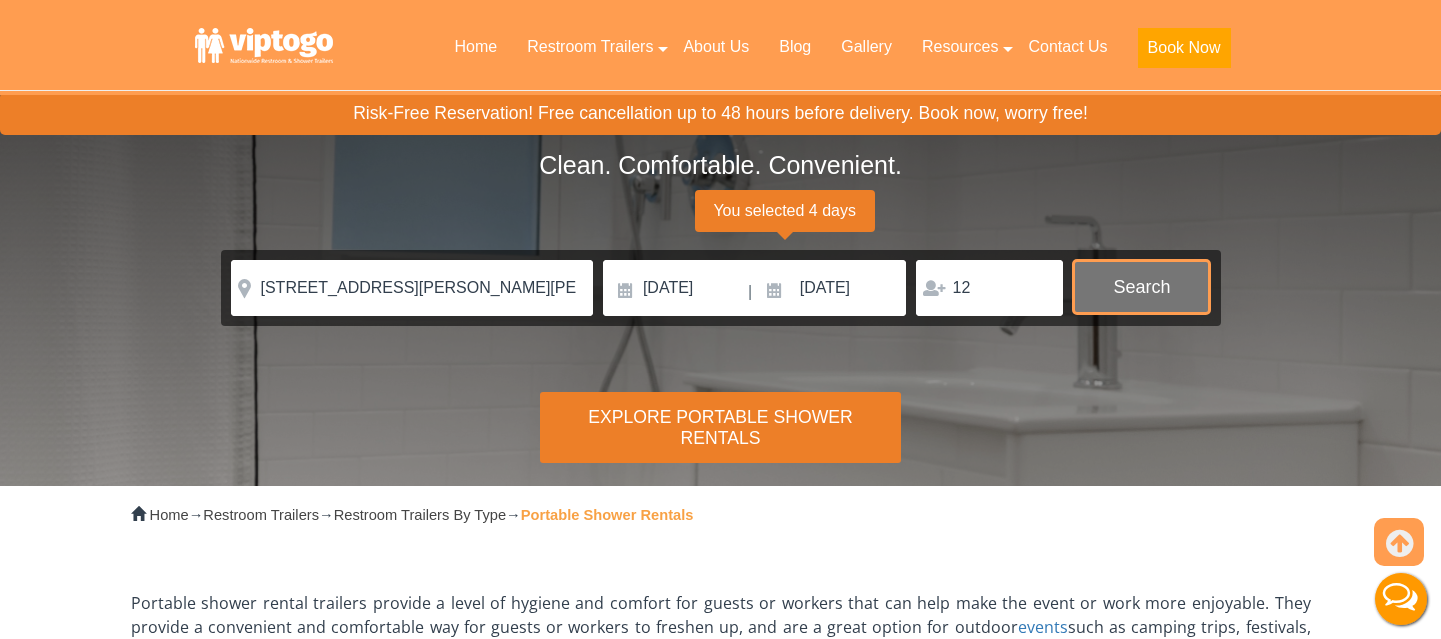 click on "Search" at bounding box center (1141, 287) 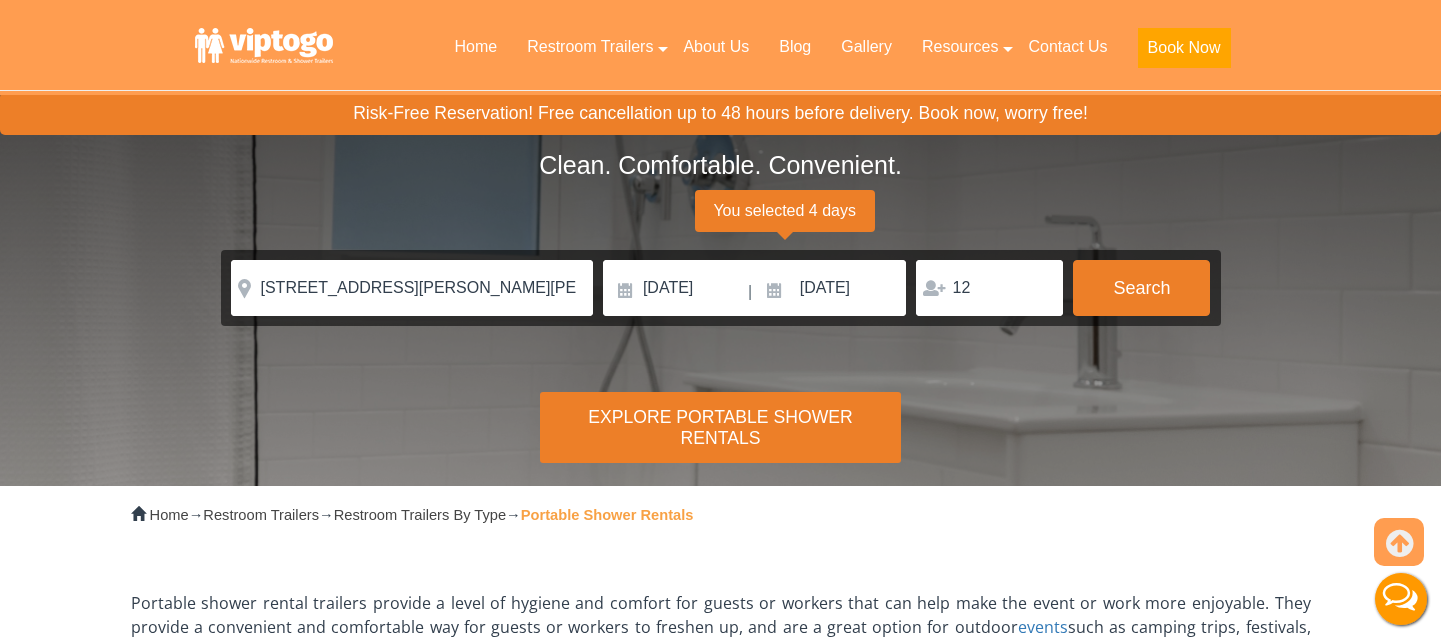 click on "Explore Portable Shower Rentals" at bounding box center (720, 427) 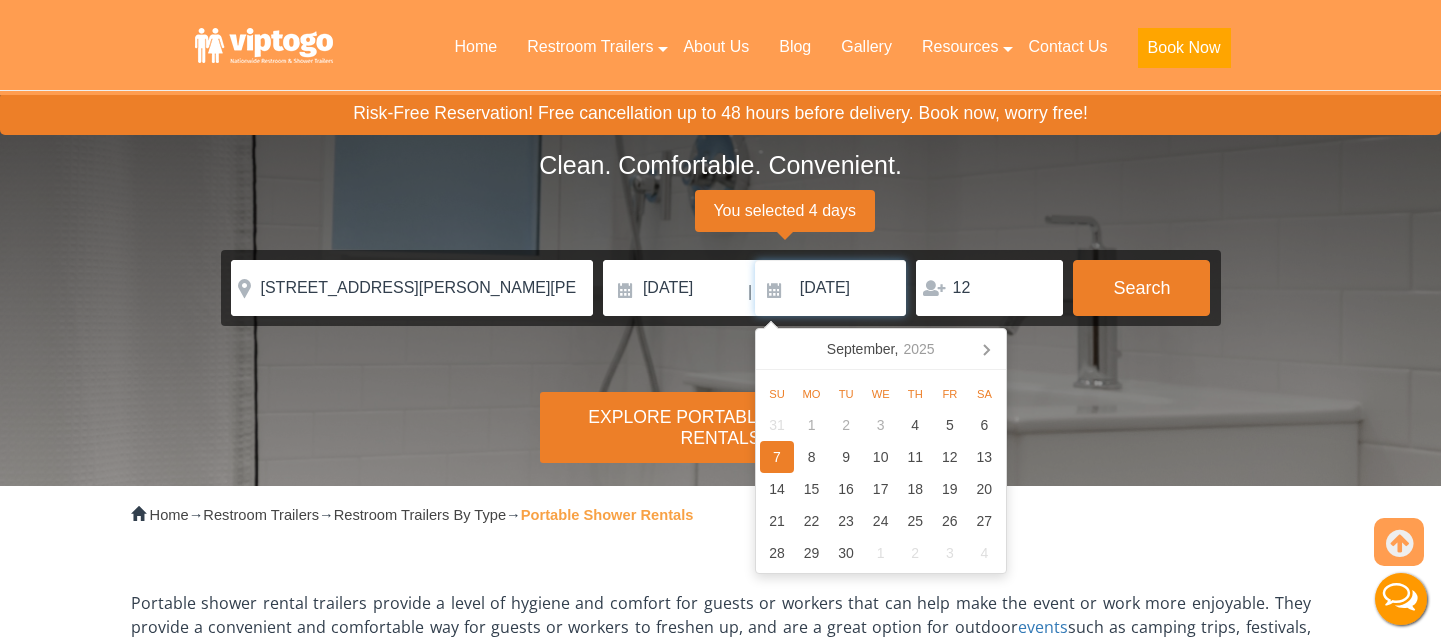 click on "[DATE]" at bounding box center (831, 288) 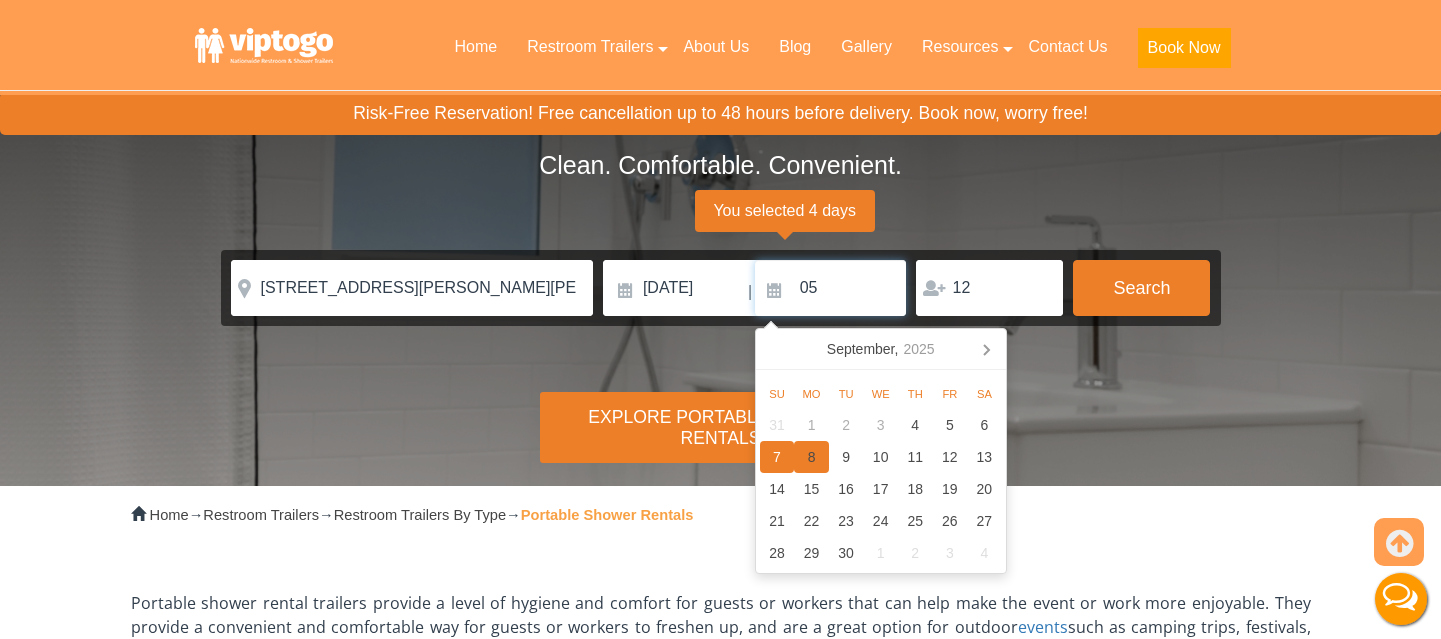 type on "5" 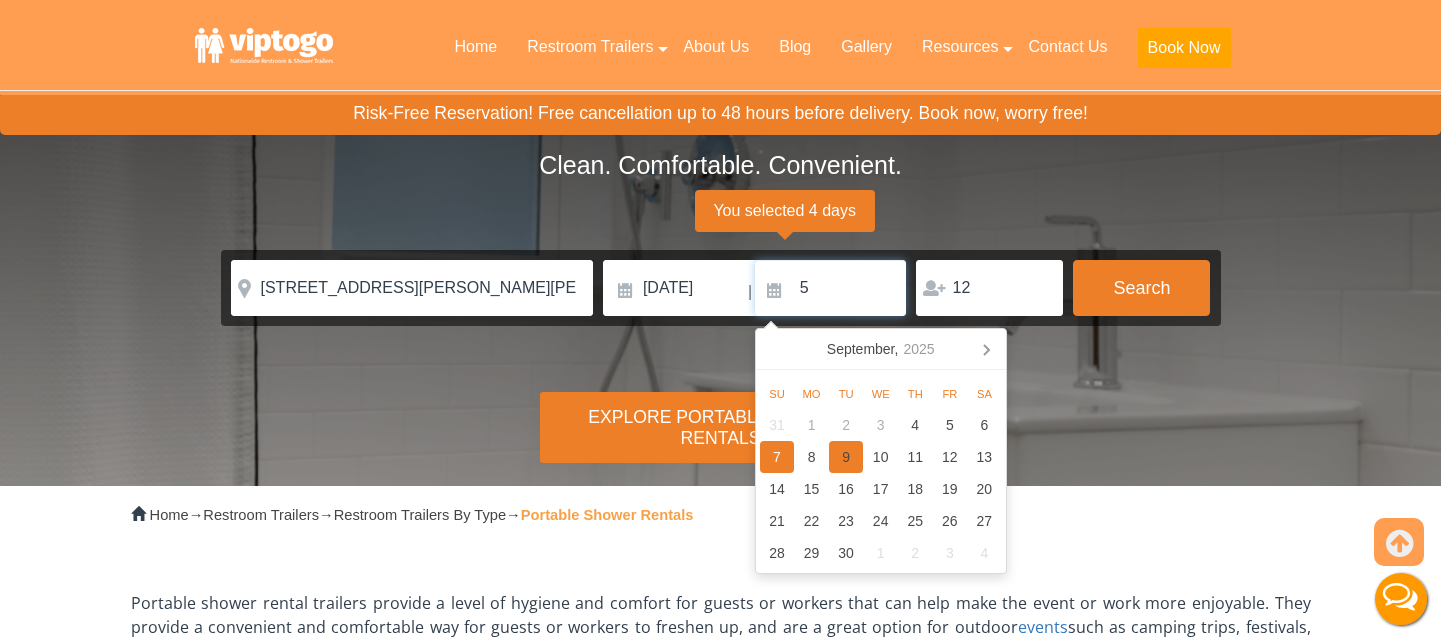 drag, startPoint x: 856, startPoint y: 287, endPoint x: 803, endPoint y: 287, distance: 53 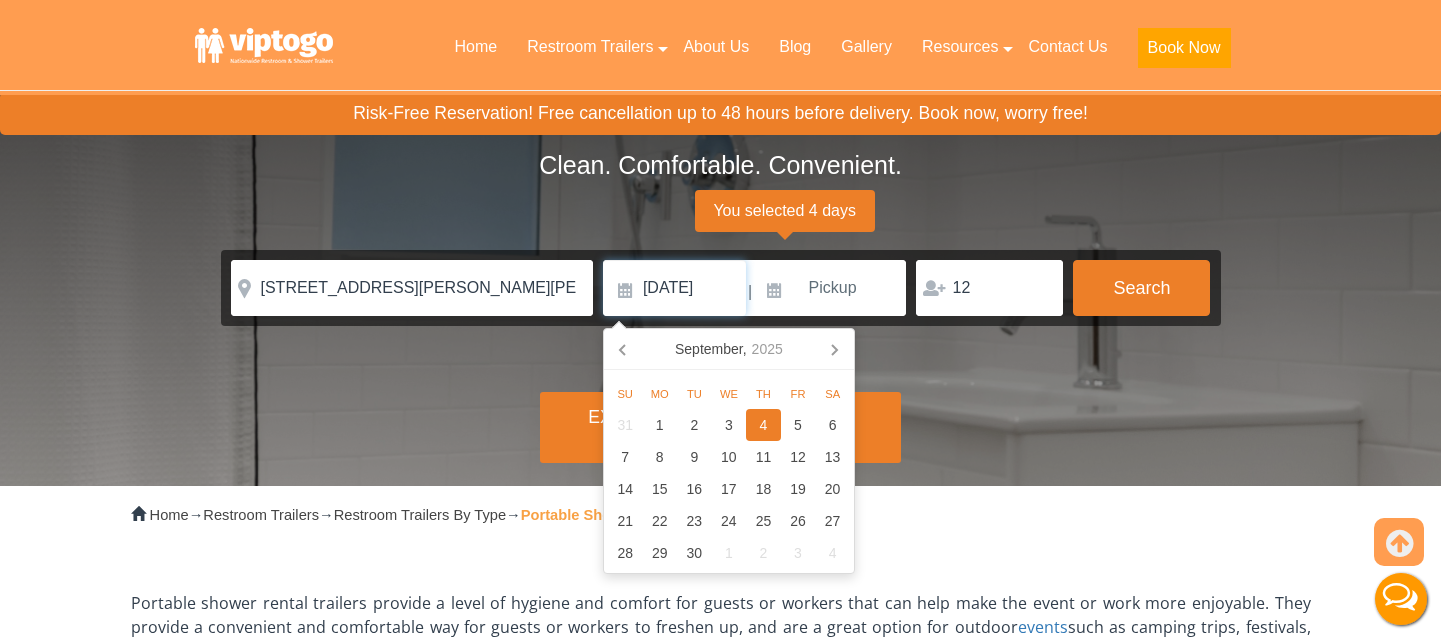 click on "[DATE]" at bounding box center [674, 288] 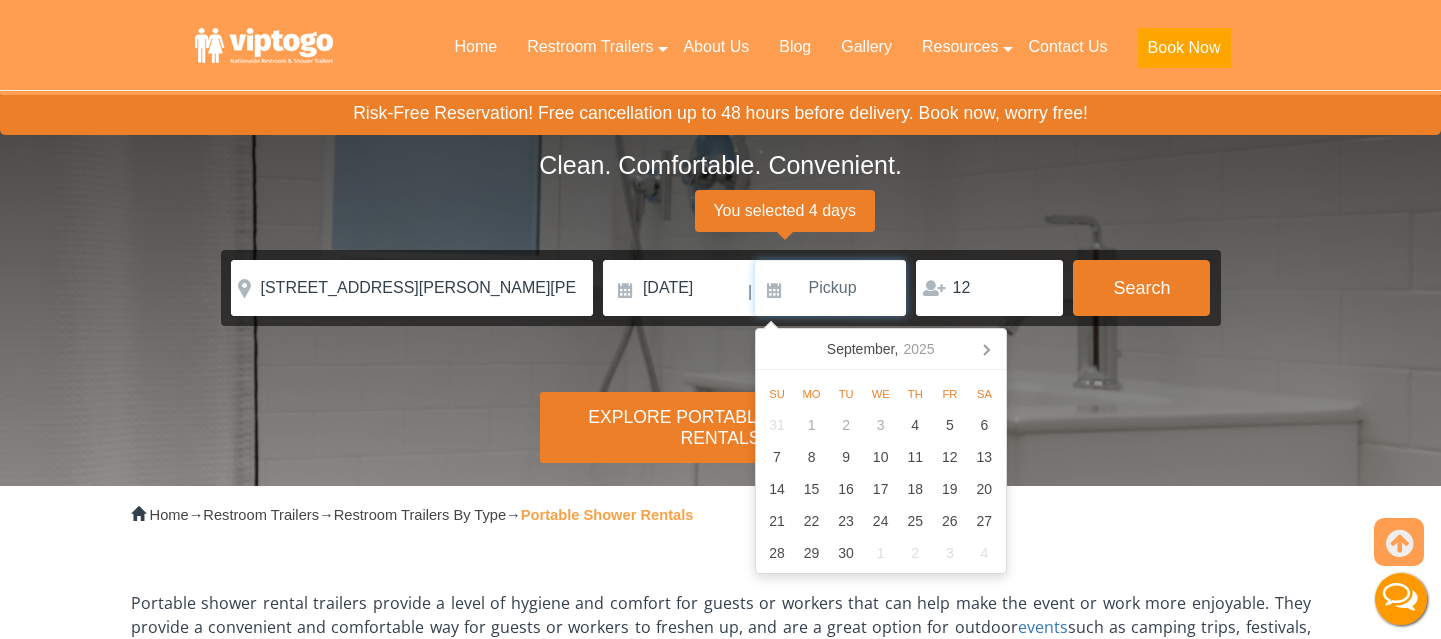 click at bounding box center [831, 288] 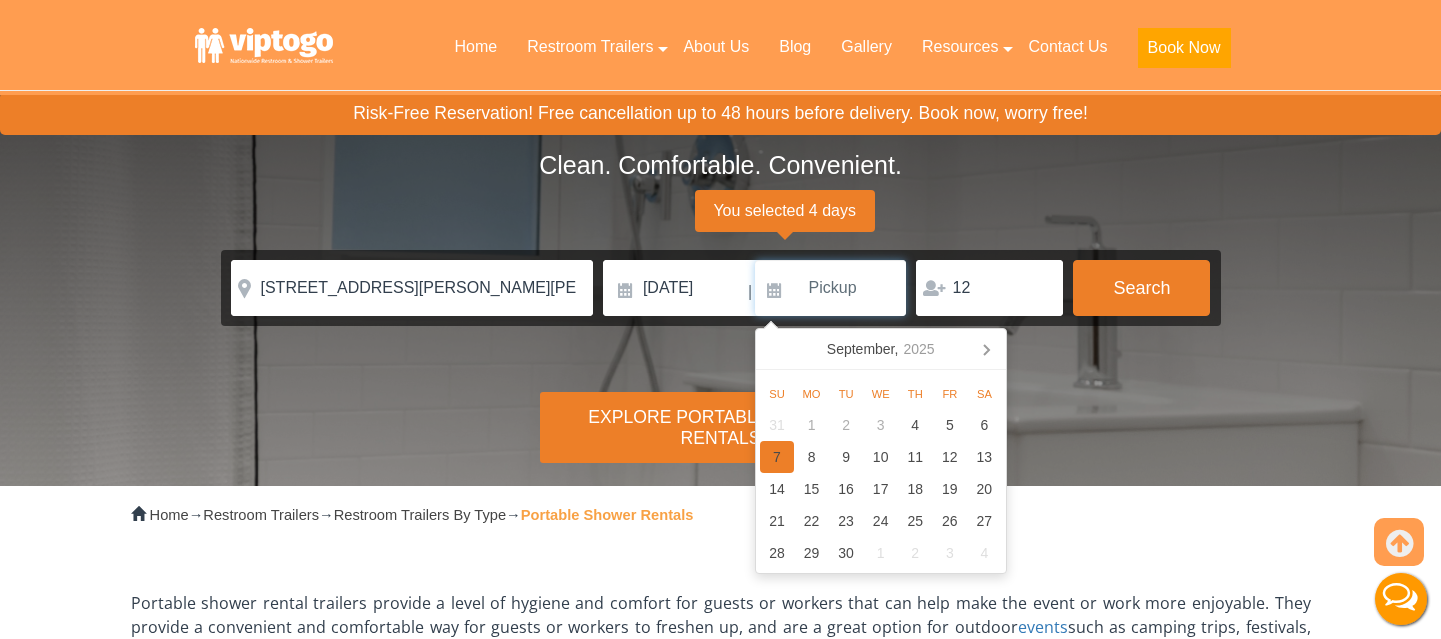 click on "7" at bounding box center [777, 457] 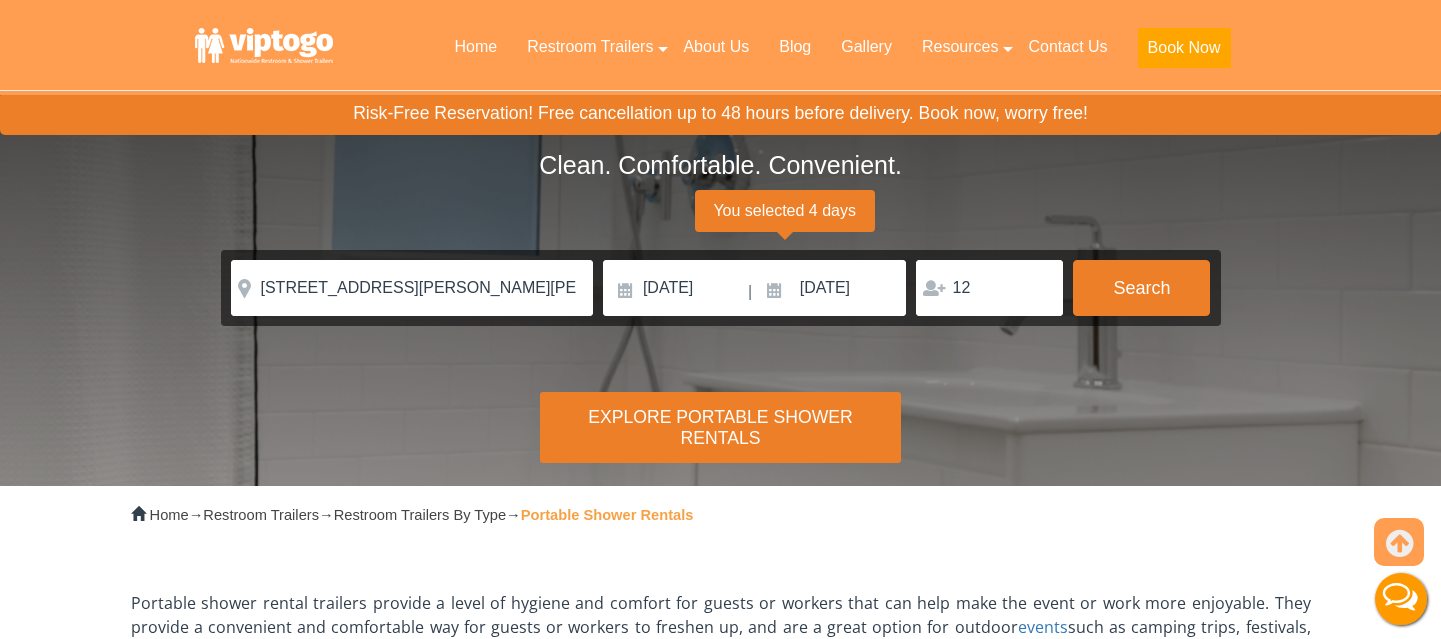 click on "Explore Portable Shower Rentals" at bounding box center [720, 427] 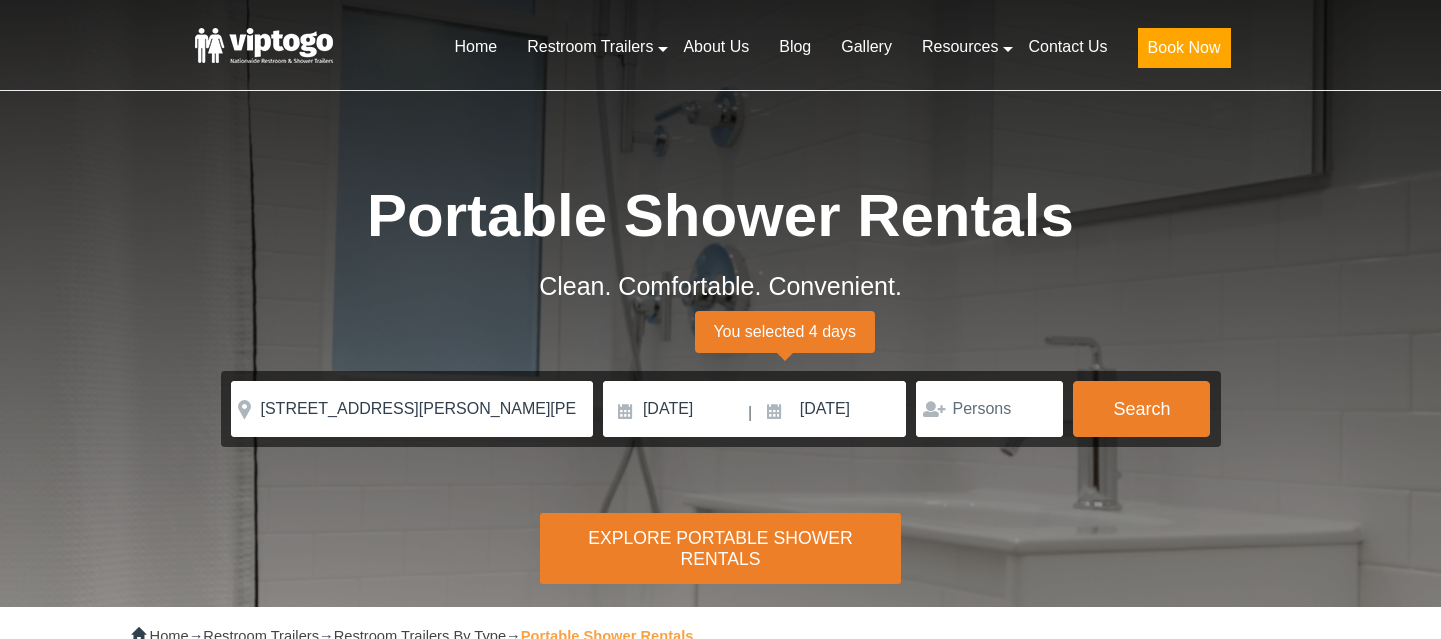 scroll, scrollTop: 0, scrollLeft: 0, axis: both 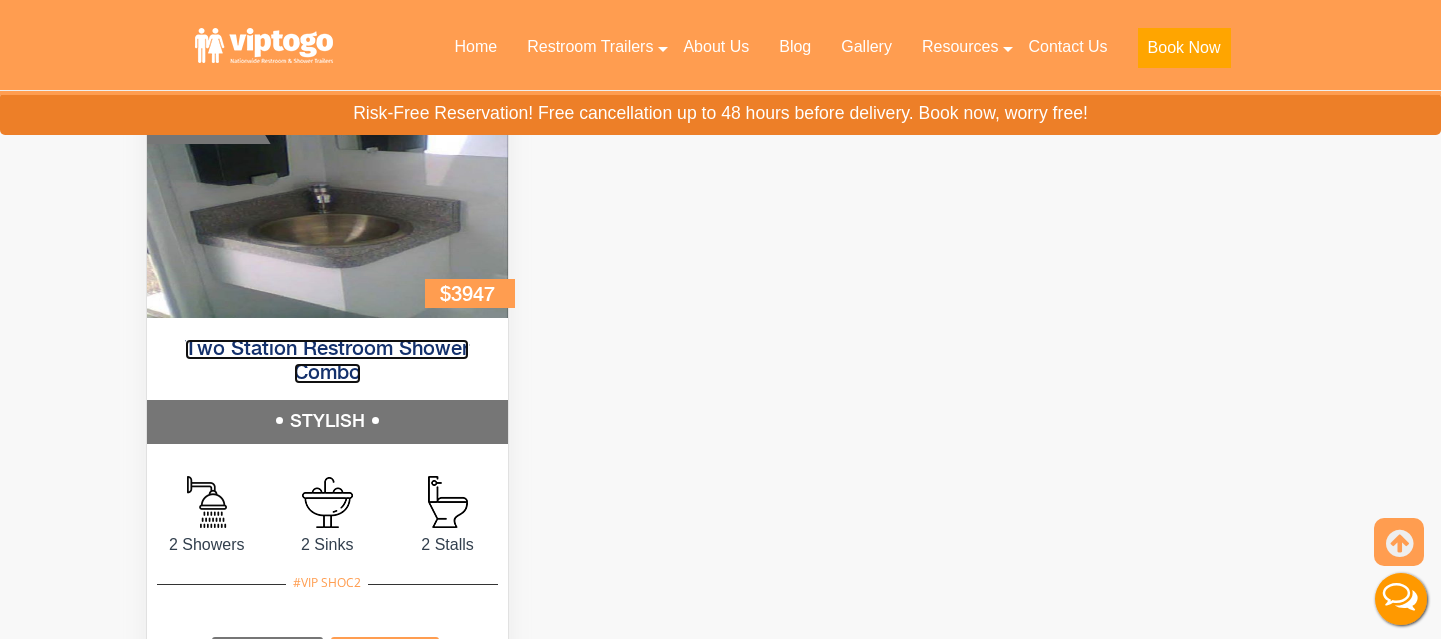 click on "Two Station Restroom Shower Combo" at bounding box center (327, 361) 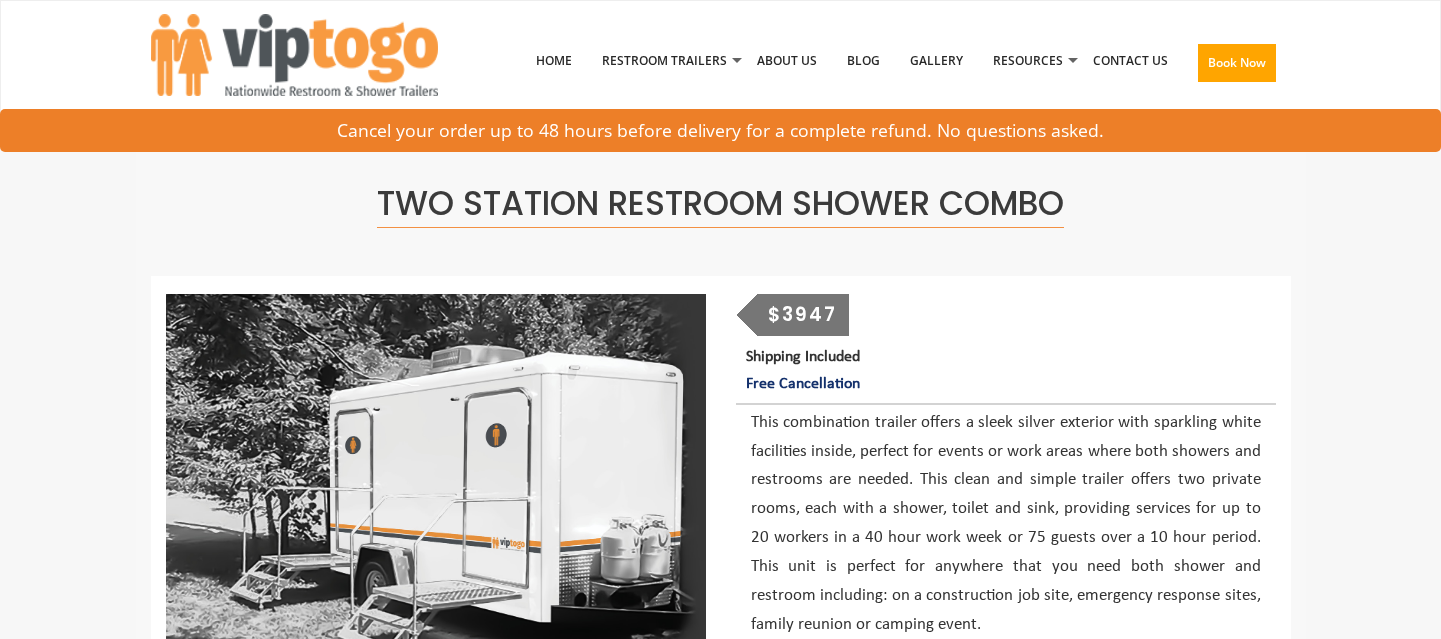 scroll, scrollTop: 0, scrollLeft: 0, axis: both 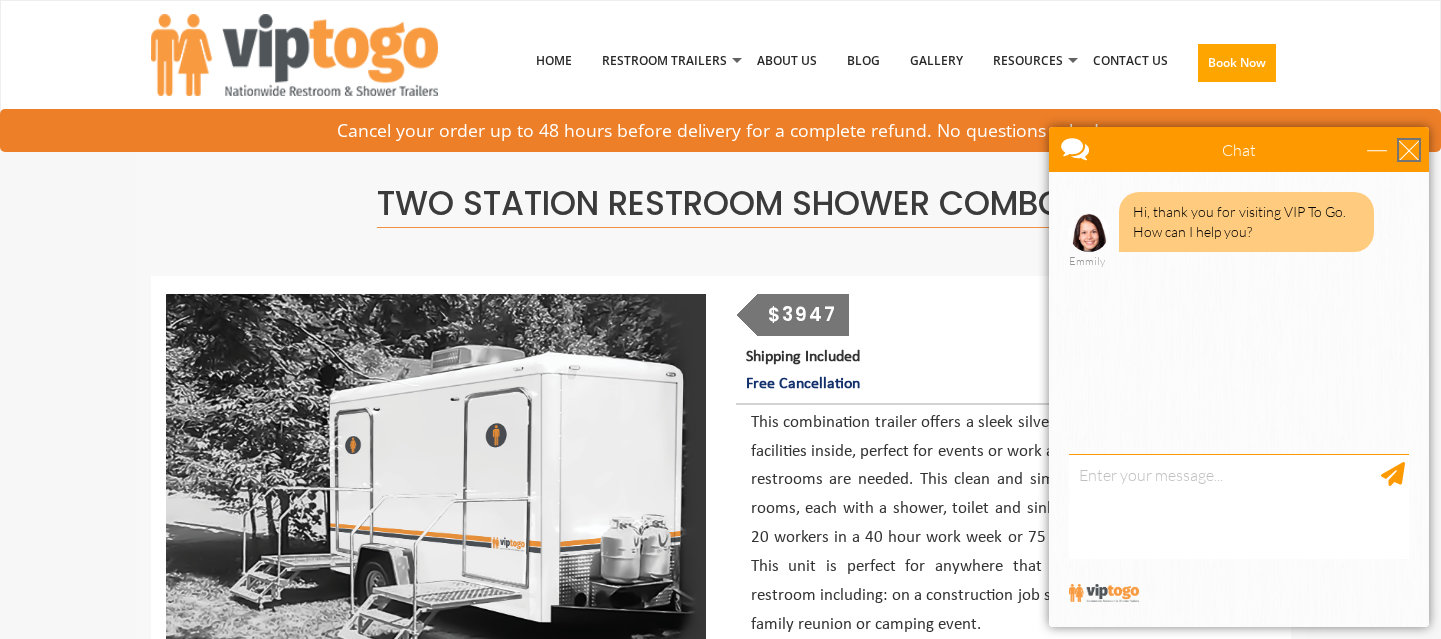click at bounding box center [1409, 150] 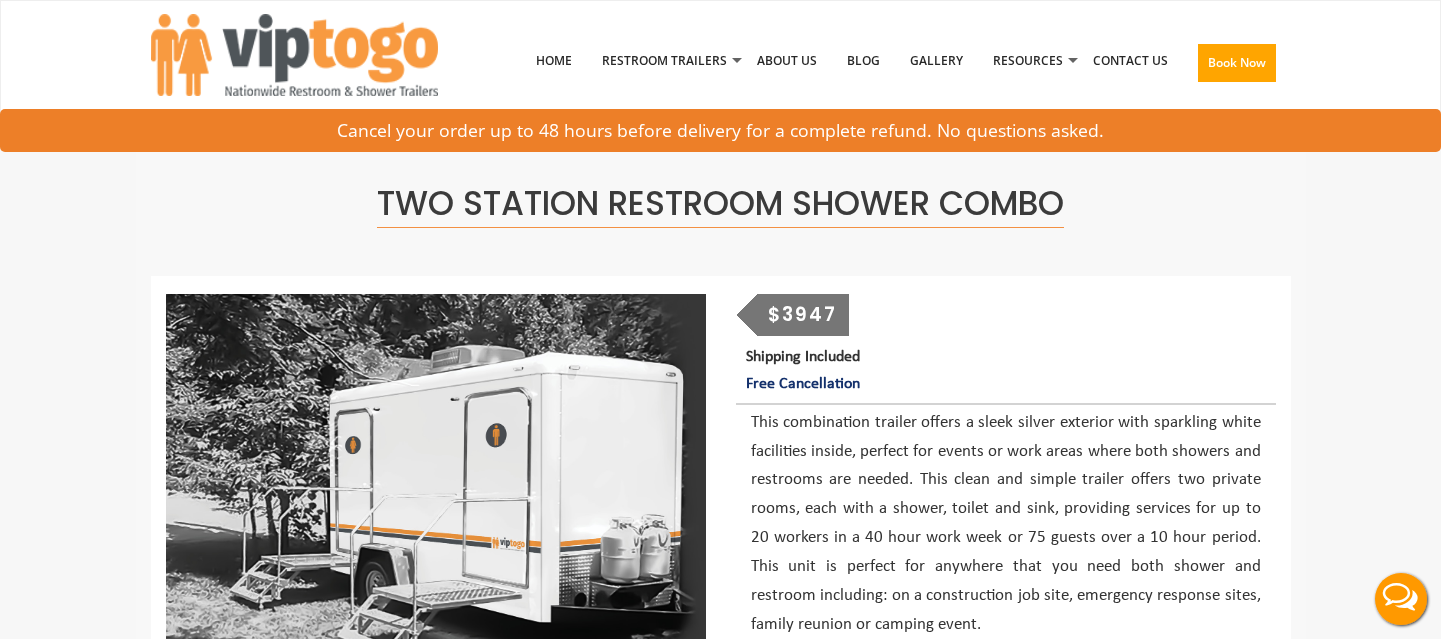 scroll, scrollTop: 0, scrollLeft: 0, axis: both 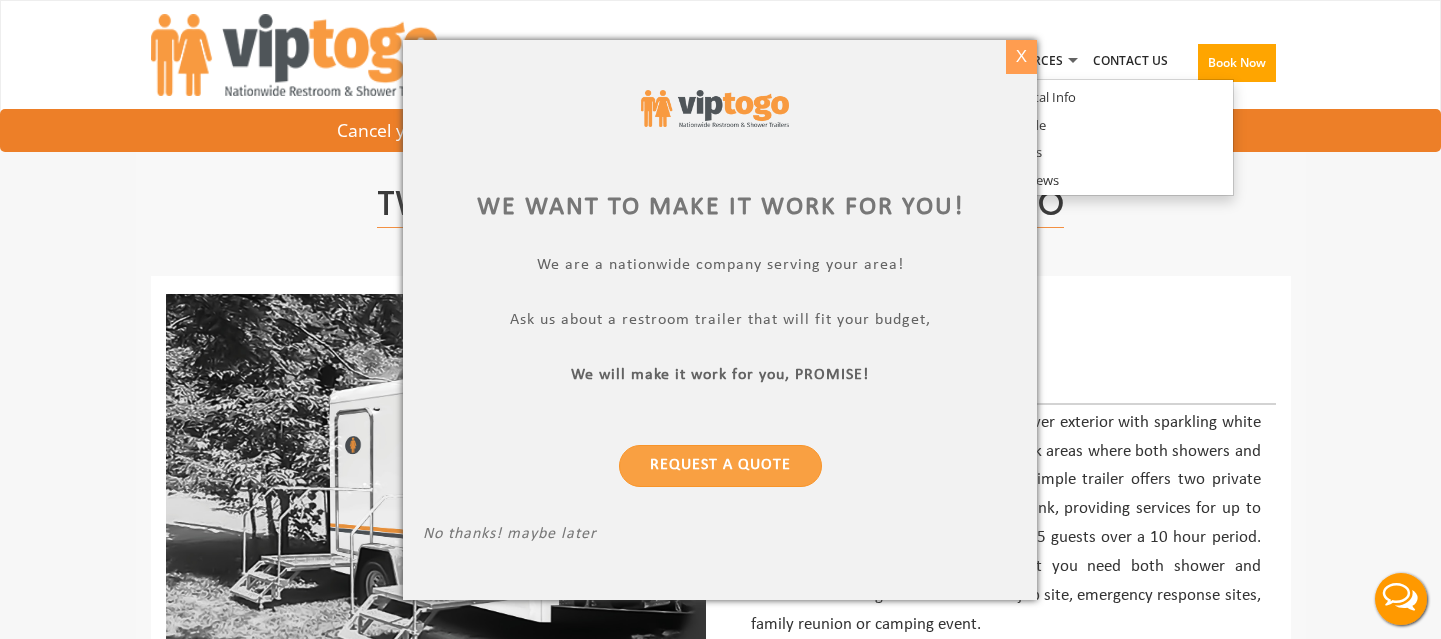 click on "X" at bounding box center [1021, 57] 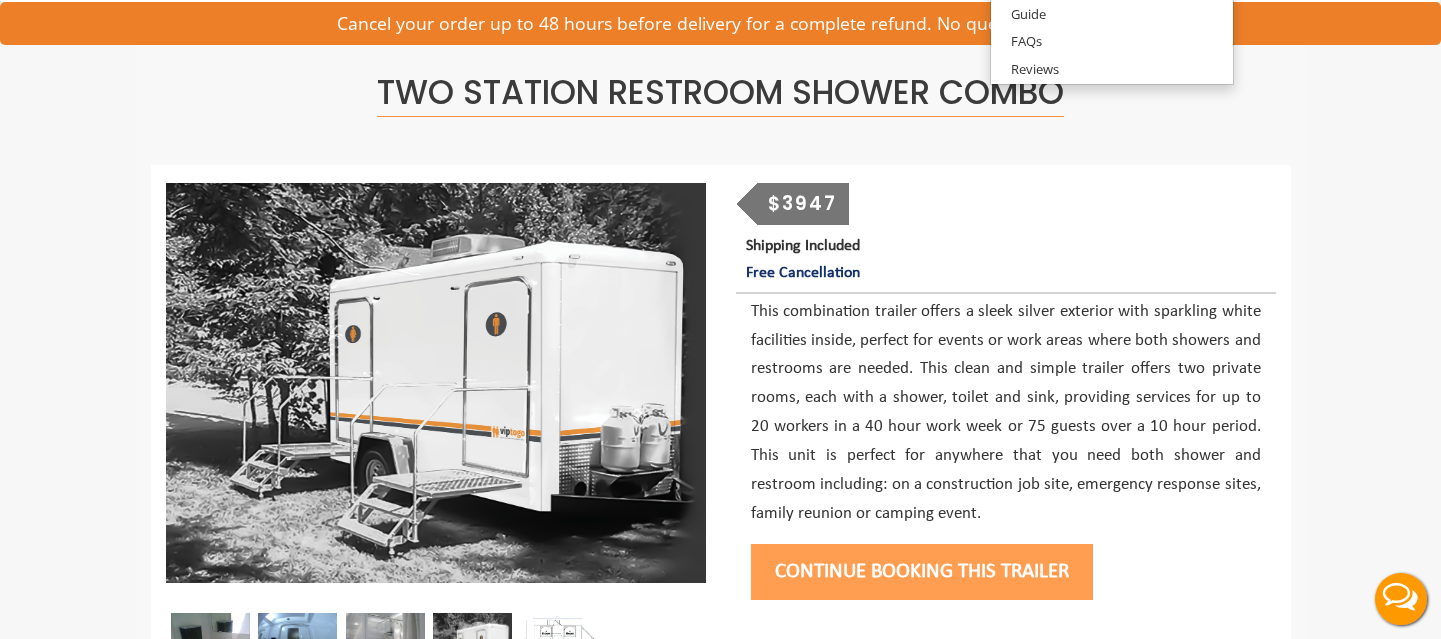 scroll, scrollTop: 0, scrollLeft: 0, axis: both 